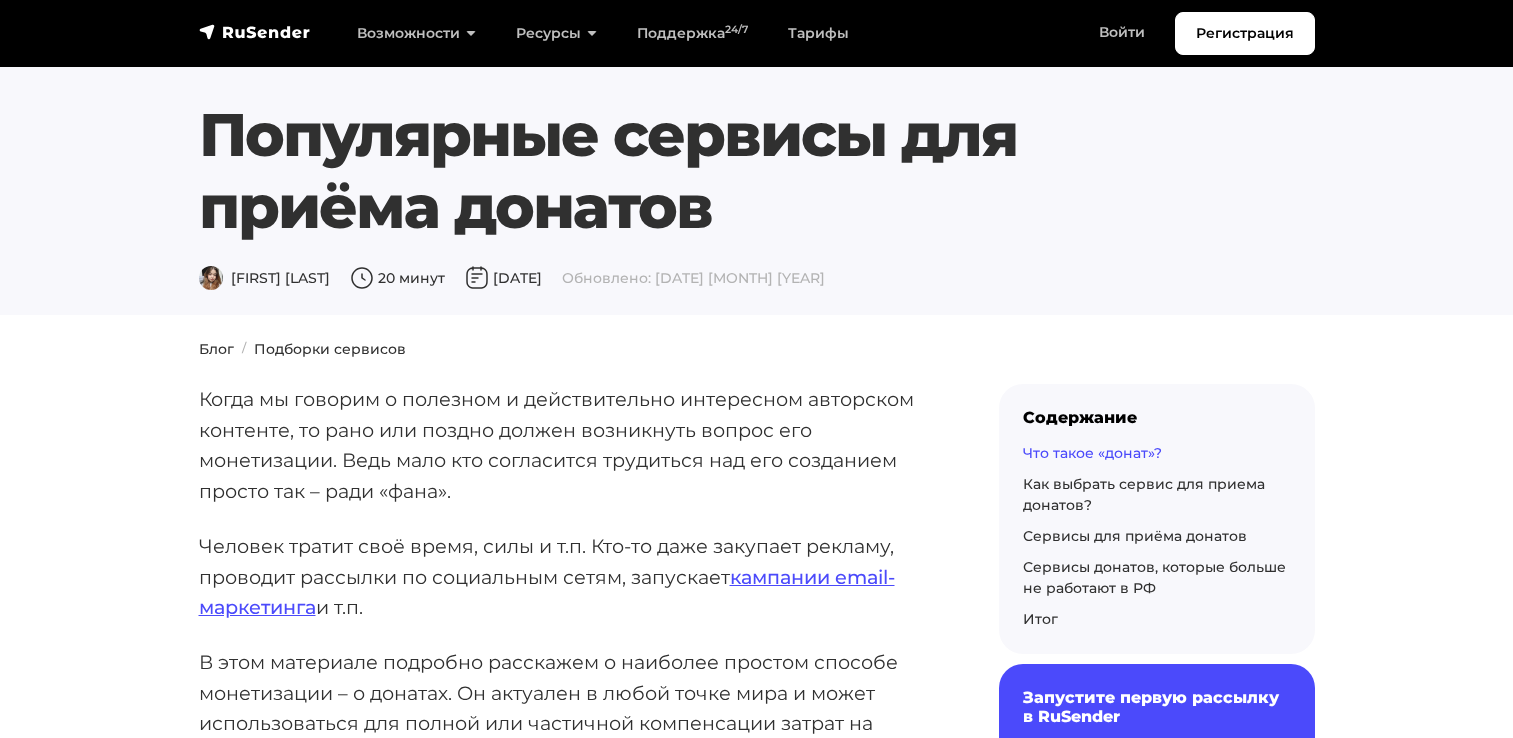 scroll, scrollTop: 1200, scrollLeft: 0, axis: vertical 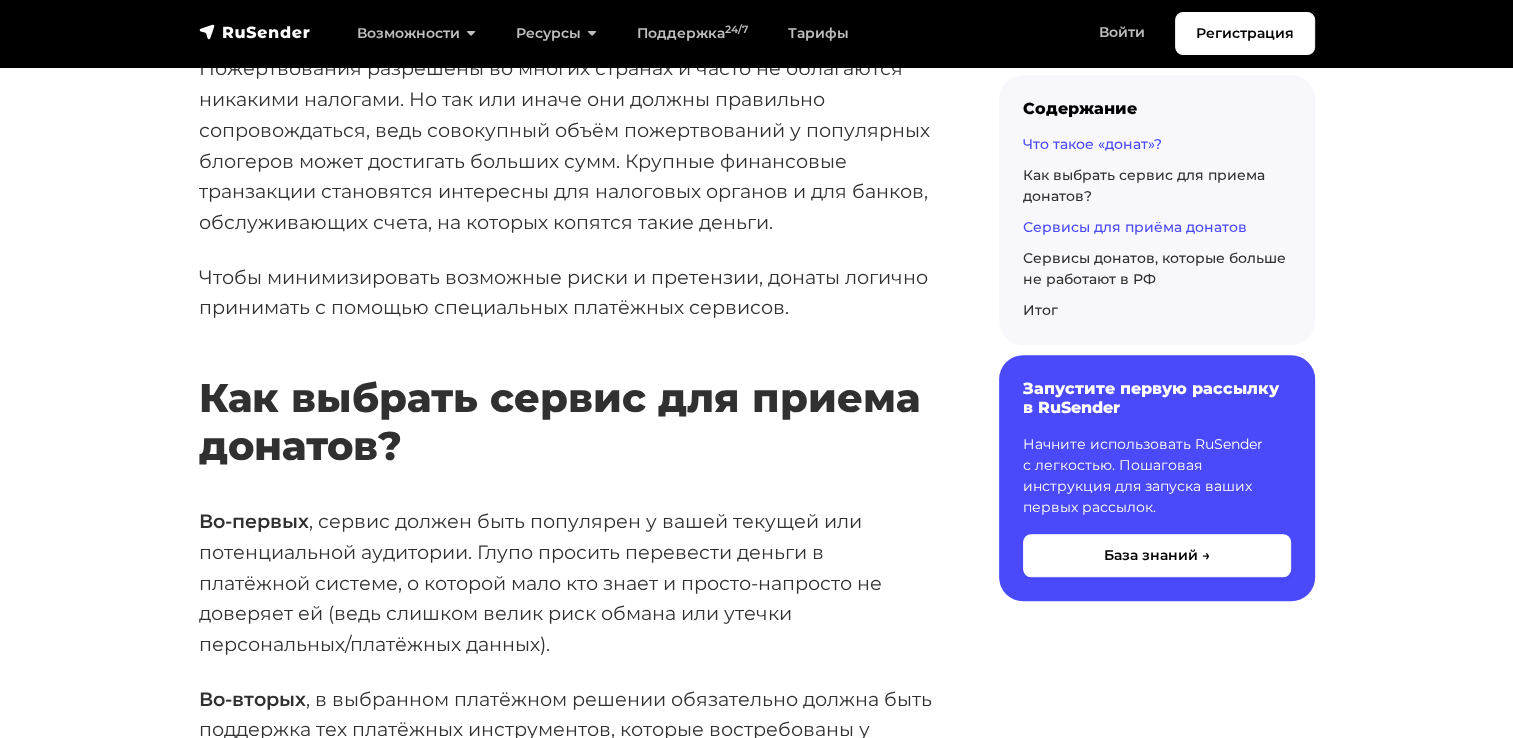 click on "Сервисы для приёма донатов" at bounding box center (1135, 227) 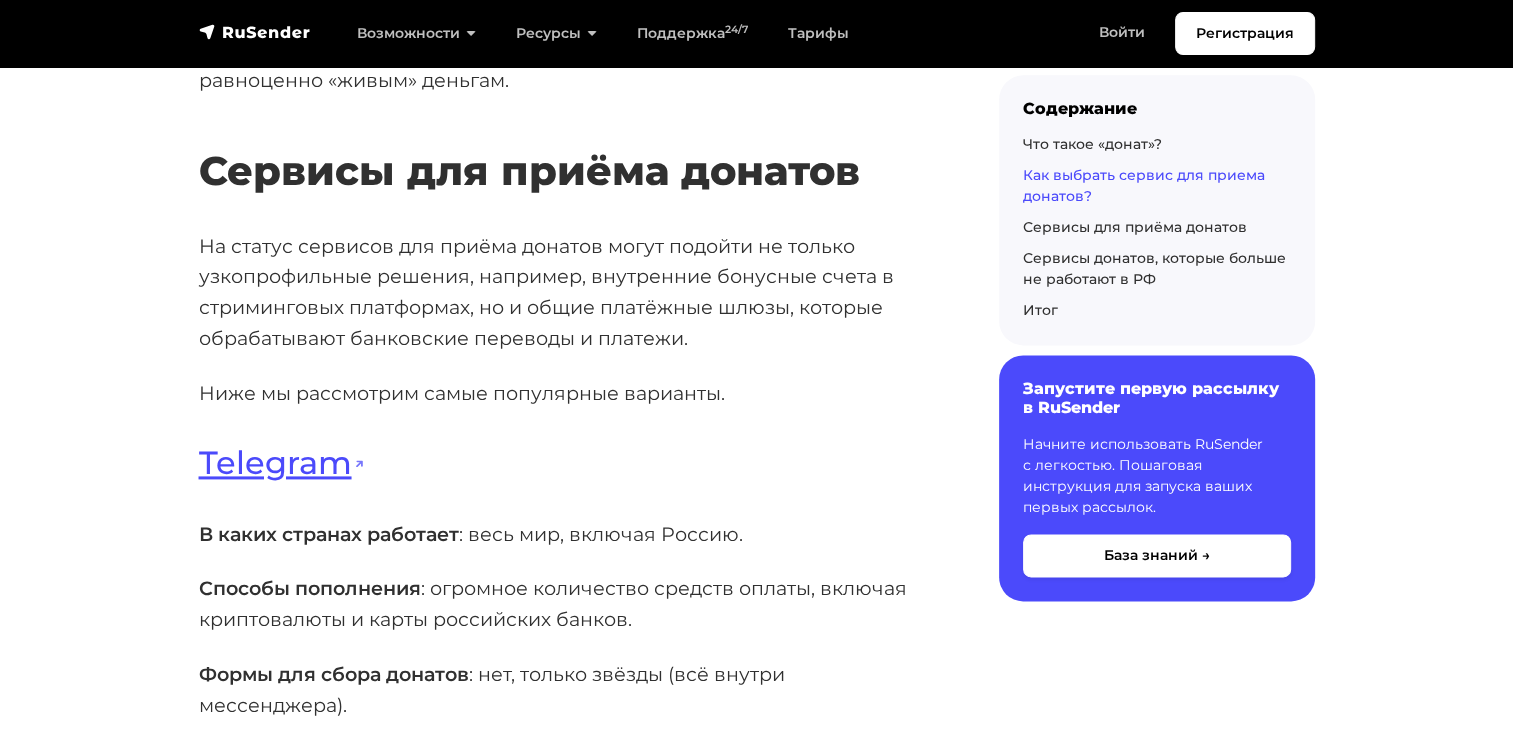 scroll, scrollTop: 2763, scrollLeft: 0, axis: vertical 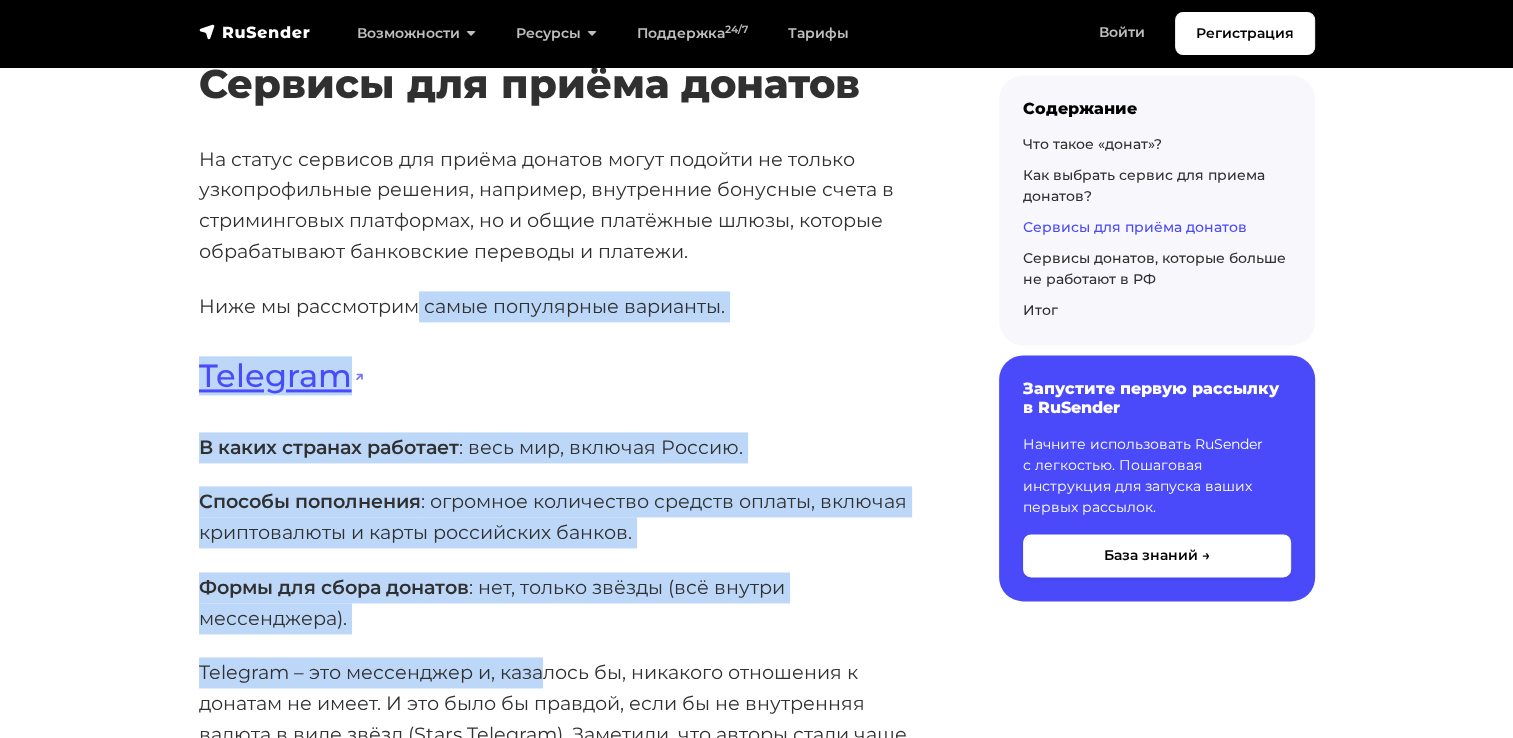 drag, startPoint x: 414, startPoint y: 268, endPoint x: 547, endPoint y: 643, distance: 397.88693 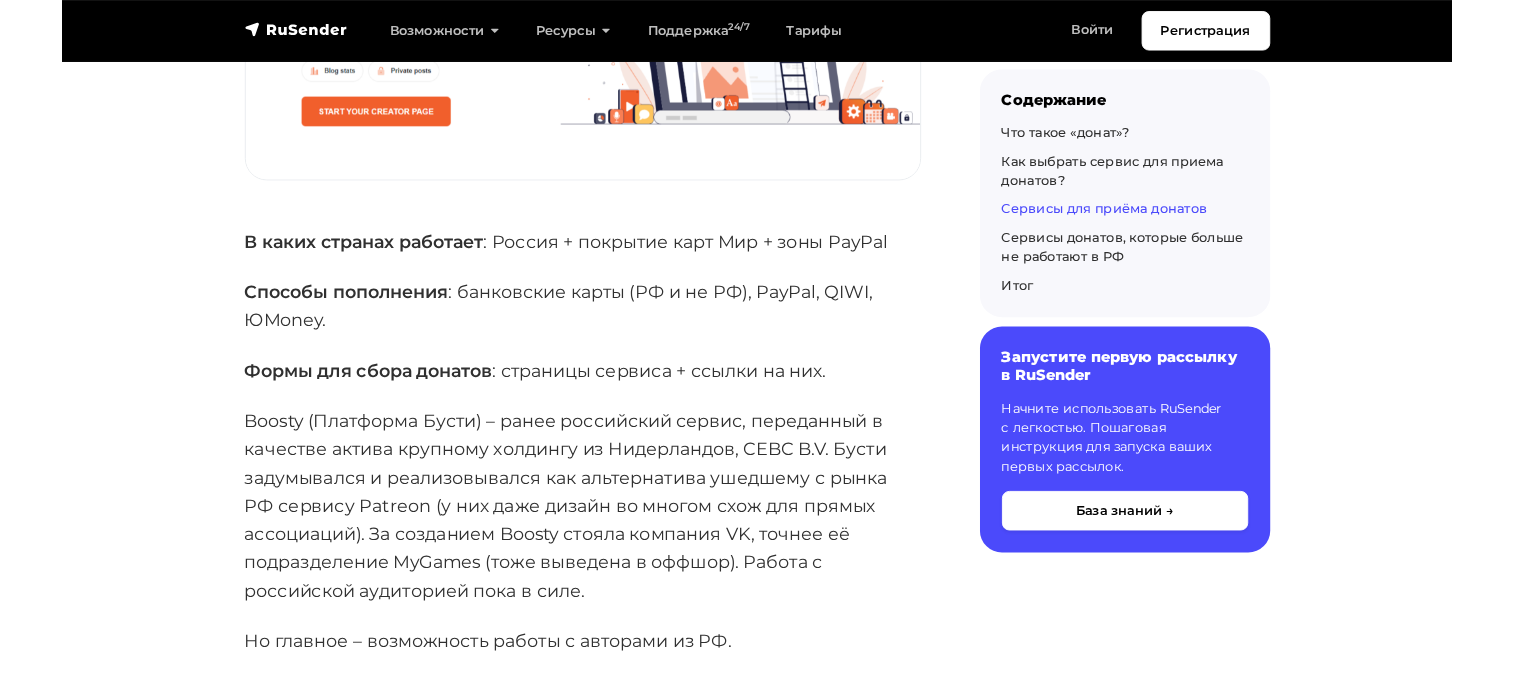 scroll, scrollTop: 8363, scrollLeft: 0, axis: vertical 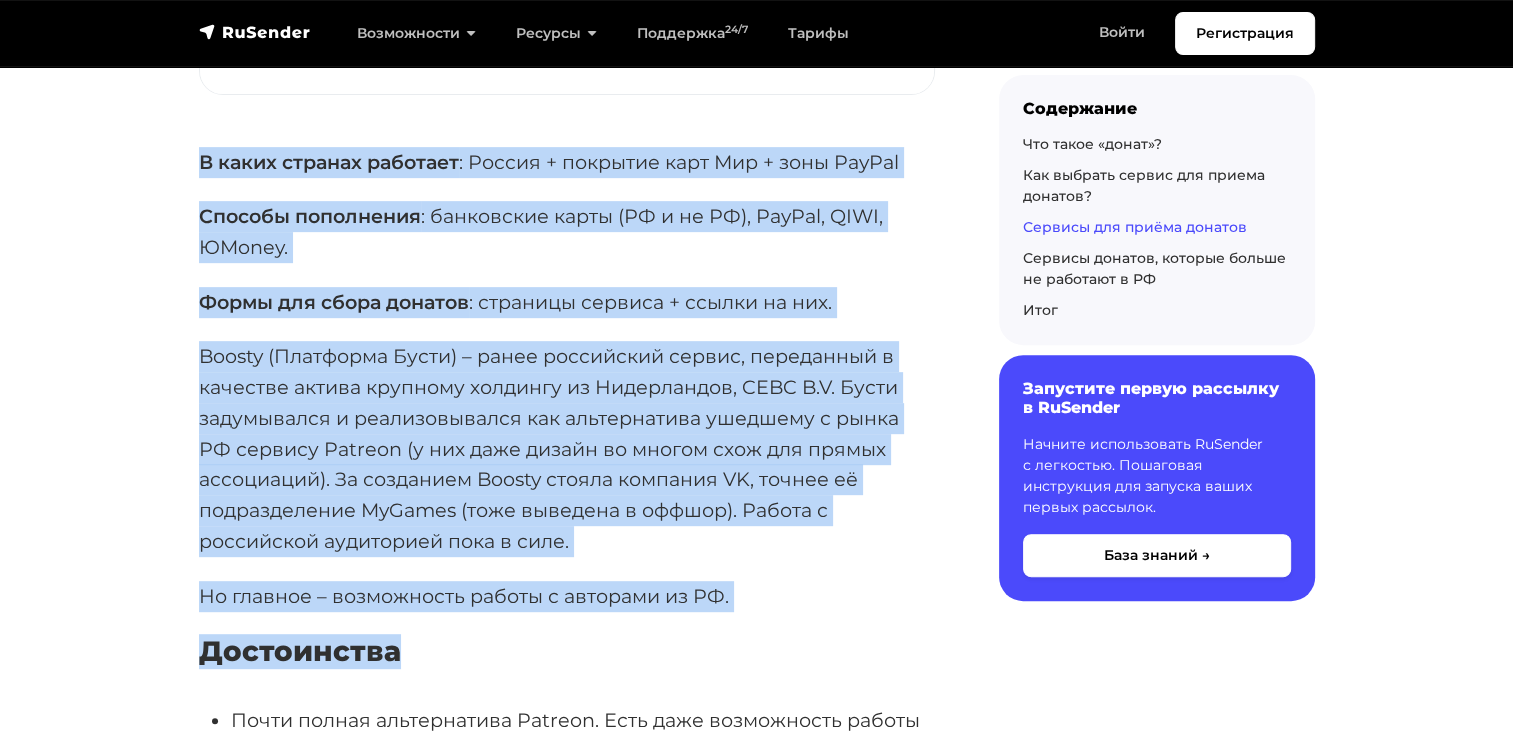 drag, startPoint x: 111, startPoint y: 160, endPoint x: 747, endPoint y: 610, distance: 779.0995 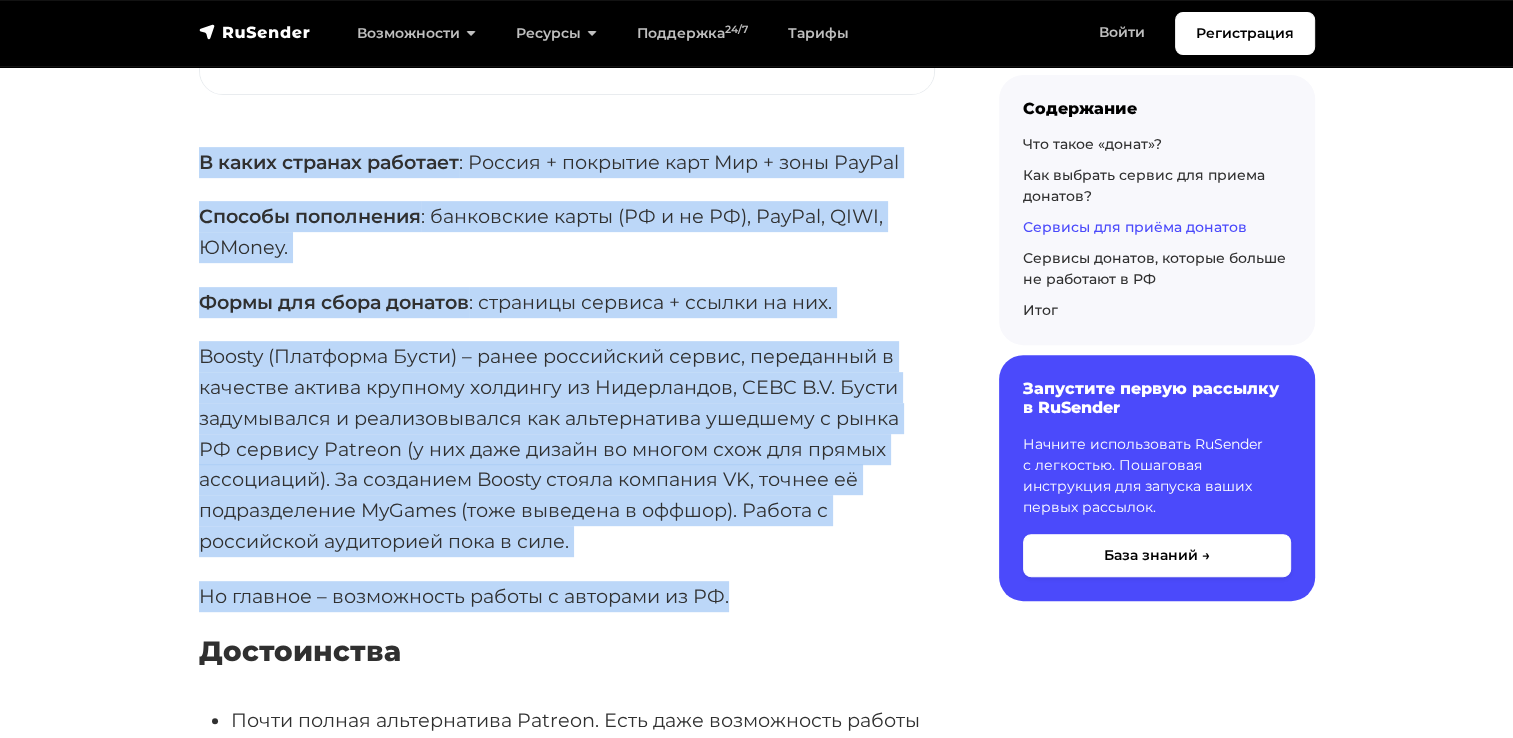 drag, startPoint x: 558, startPoint y: 455, endPoint x: 68, endPoint y: 106, distance: 601.5821 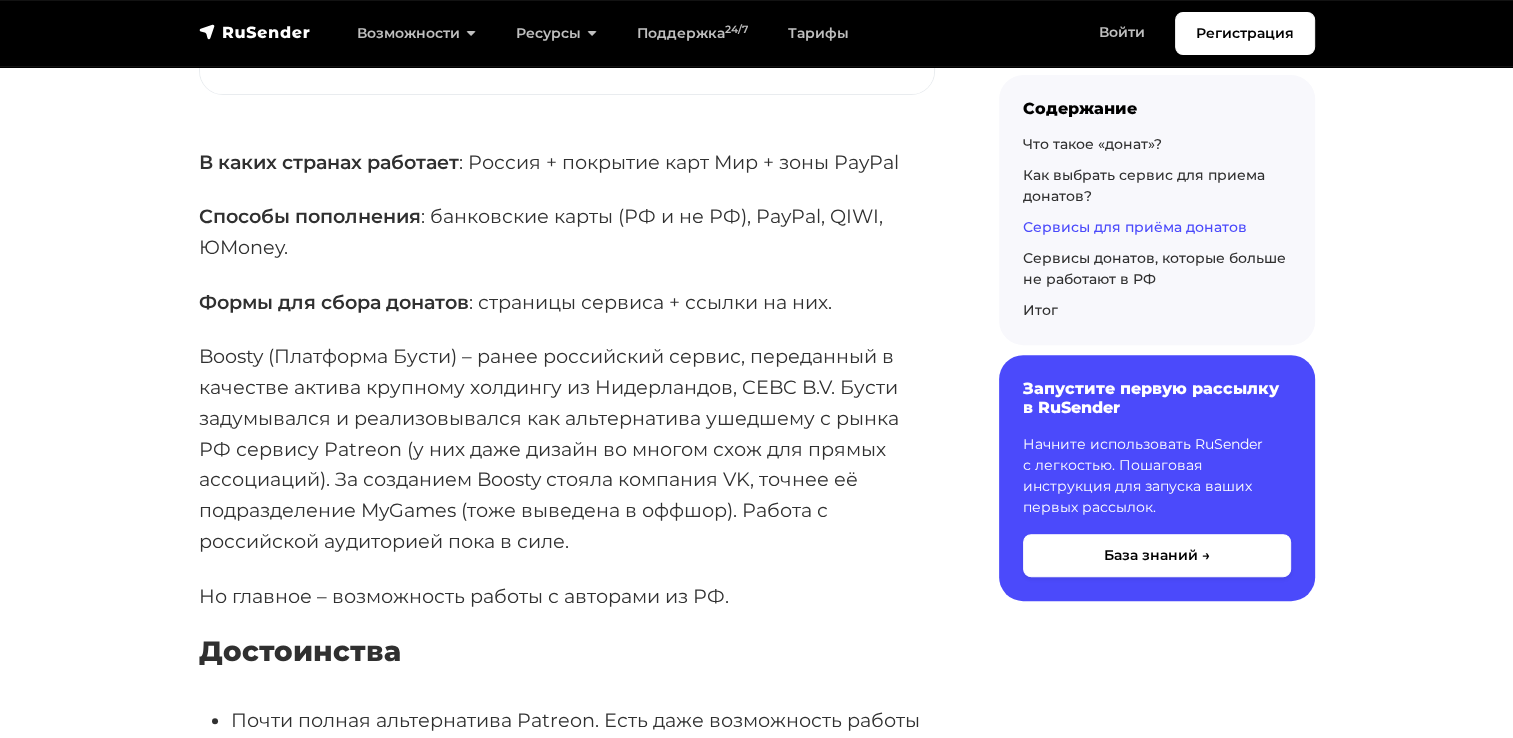 click on "Регистрация
Возможности
Конструктор писем
Формы подписки
A/B–тестирование
API и SMTP новое
Email валидатор
Аналитика
Импорт получателей
Dashamail, Unisender, SendPulse, Mailchimp, Sendsay, GetResponse
Сравнение email-сервиса" at bounding box center (756, 6075) 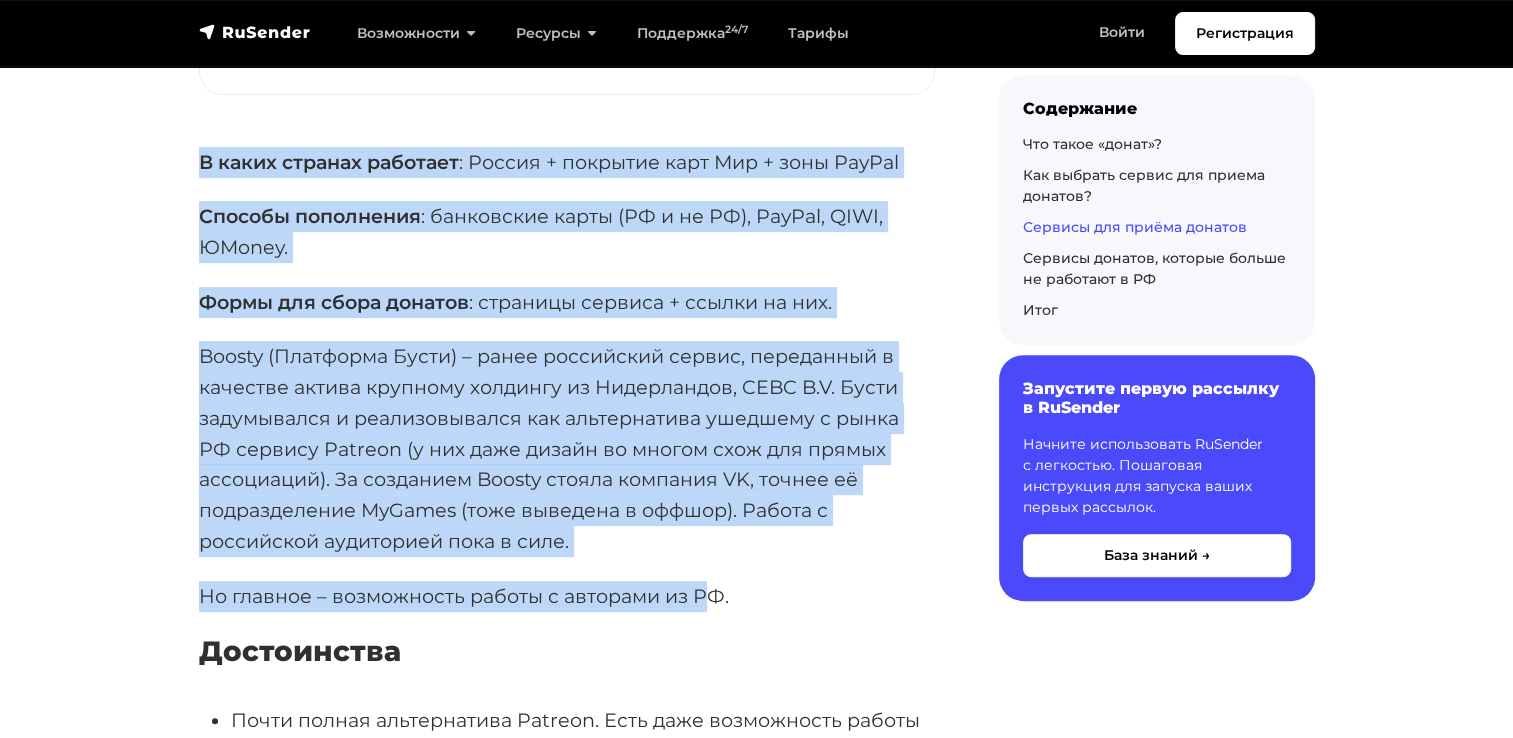drag, startPoint x: 117, startPoint y: 111, endPoint x: 704, endPoint y: 563, distance: 740.8596 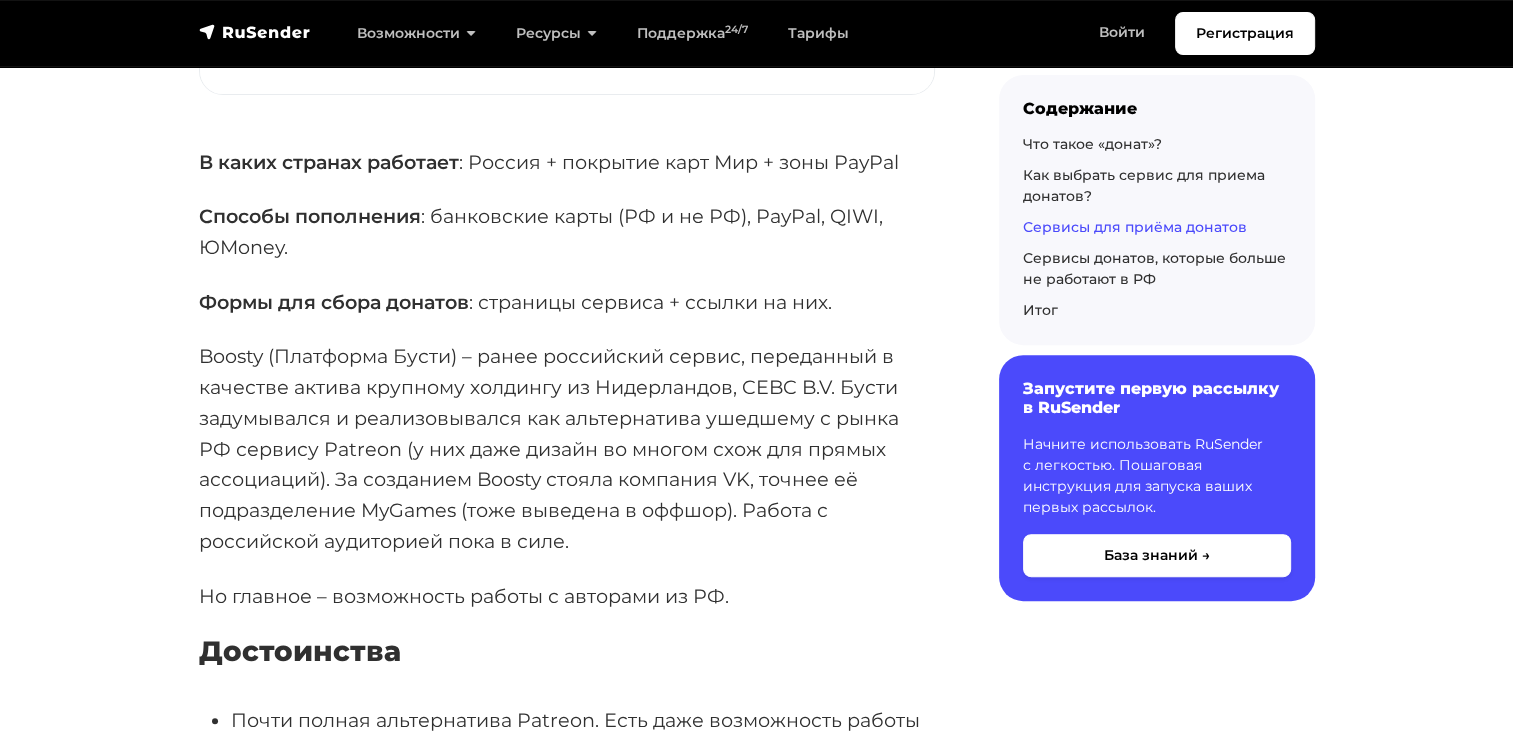 click on "Но главное – возможность работы с авторами из РФ." at bounding box center [567, 596] 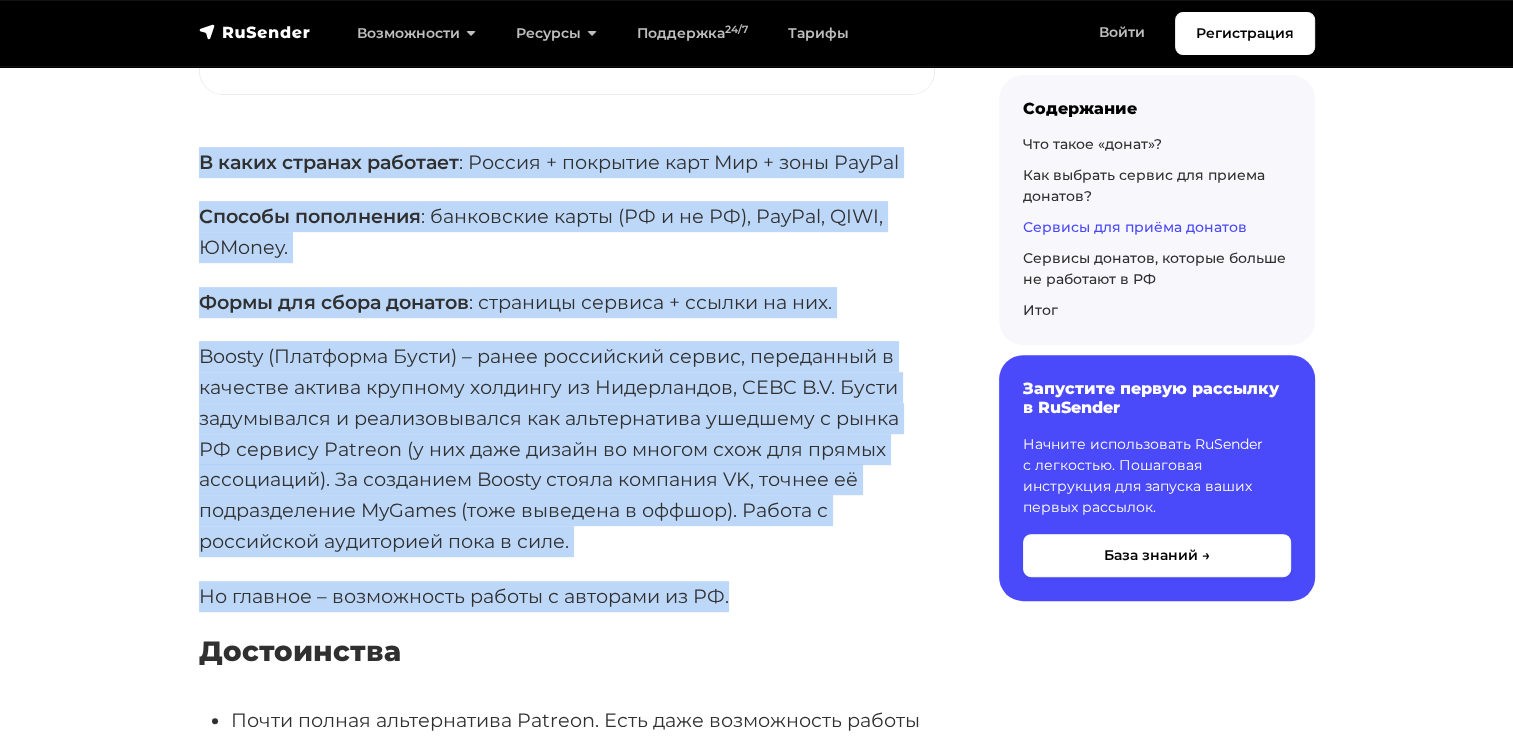 drag, startPoint x: 820, startPoint y: 582, endPoint x: 94, endPoint y: 126, distance: 857.3284 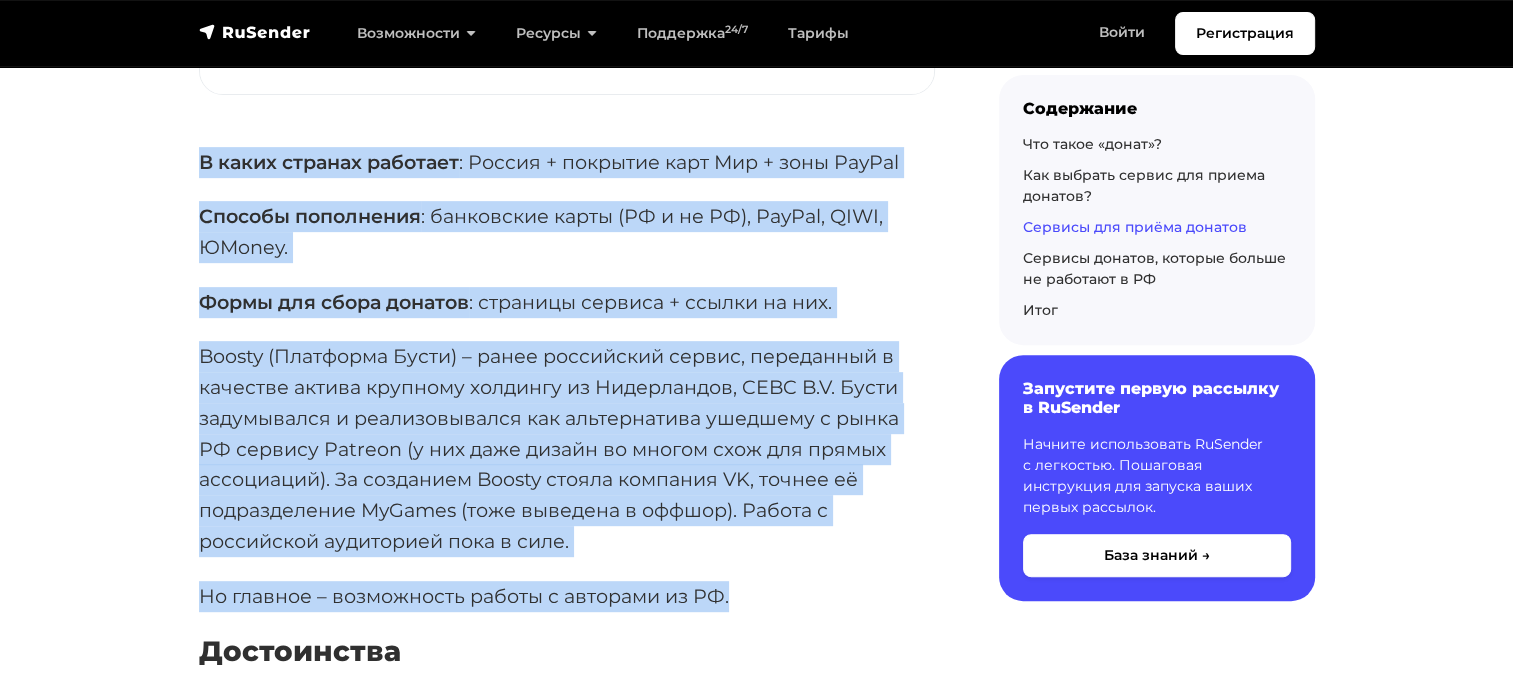 click on "Boosty (Платформа Бусти) – ранее российский сервис, переданный в качестве актива крупному холдингу из Нидерландов, CEBC B.V. Бусти задумывался и реализовывался как альтернатива ушедшему с рынка РФ сервису Patreon (у них даже дизайн во многом схож для прямых ассоциаций). За созданием Boosty стояла компания VK, точнее её подразделение MyGames (тоже выведена в оффшор). Работа с российской аудиторией пока в силе." at bounding box center [567, 448] 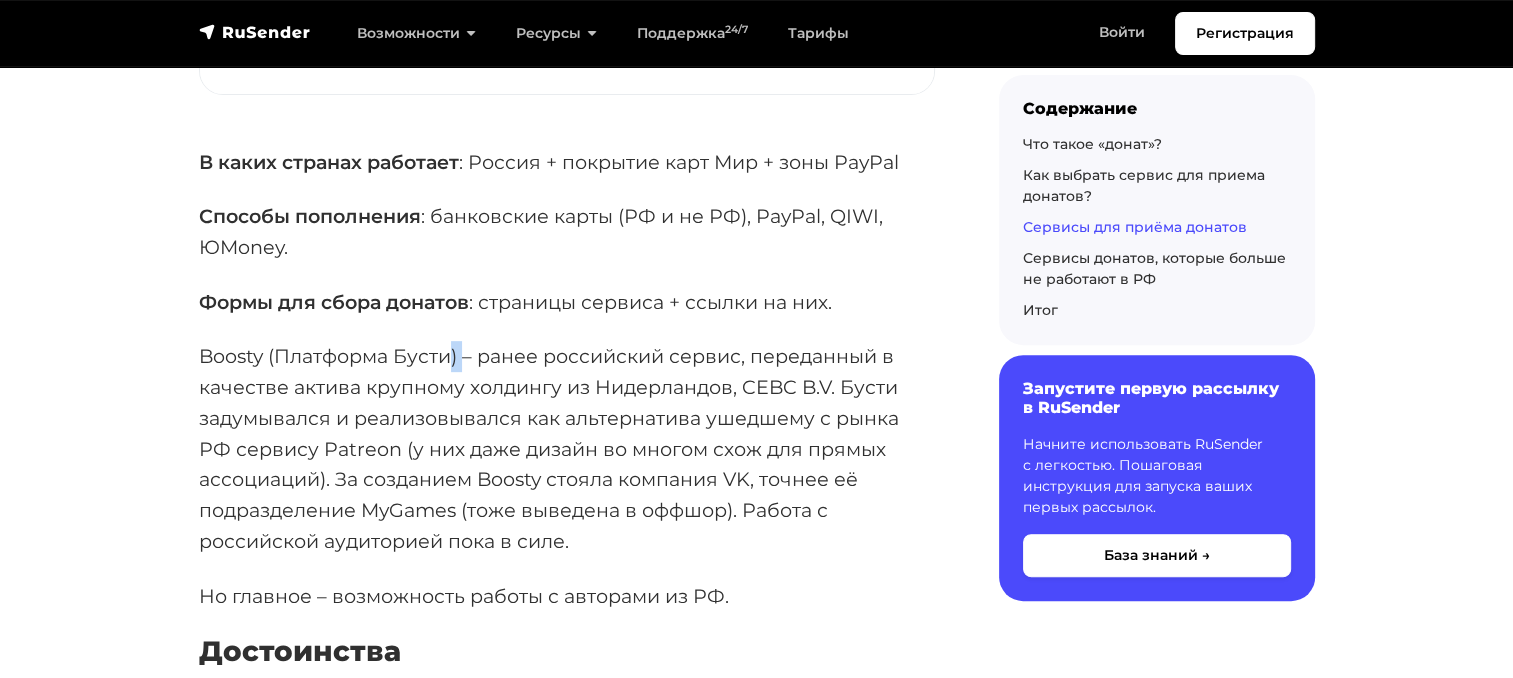 click on "Boosty (Платформа Бусти) – ранее российский сервис, переданный в качестве актива крупному холдингу из Нидерландов, CEBC B.V. Бусти задумывался и реализовывался как альтернатива ушедшему с рынка РФ сервису Patreon (у них даже дизайн во многом схож для прямых ассоциаций). За созданием Boosty стояла компания VK, точнее её подразделение MyGames (тоже выведена в оффшор). Работа с российской аудиторией пока в силе." at bounding box center [567, 448] 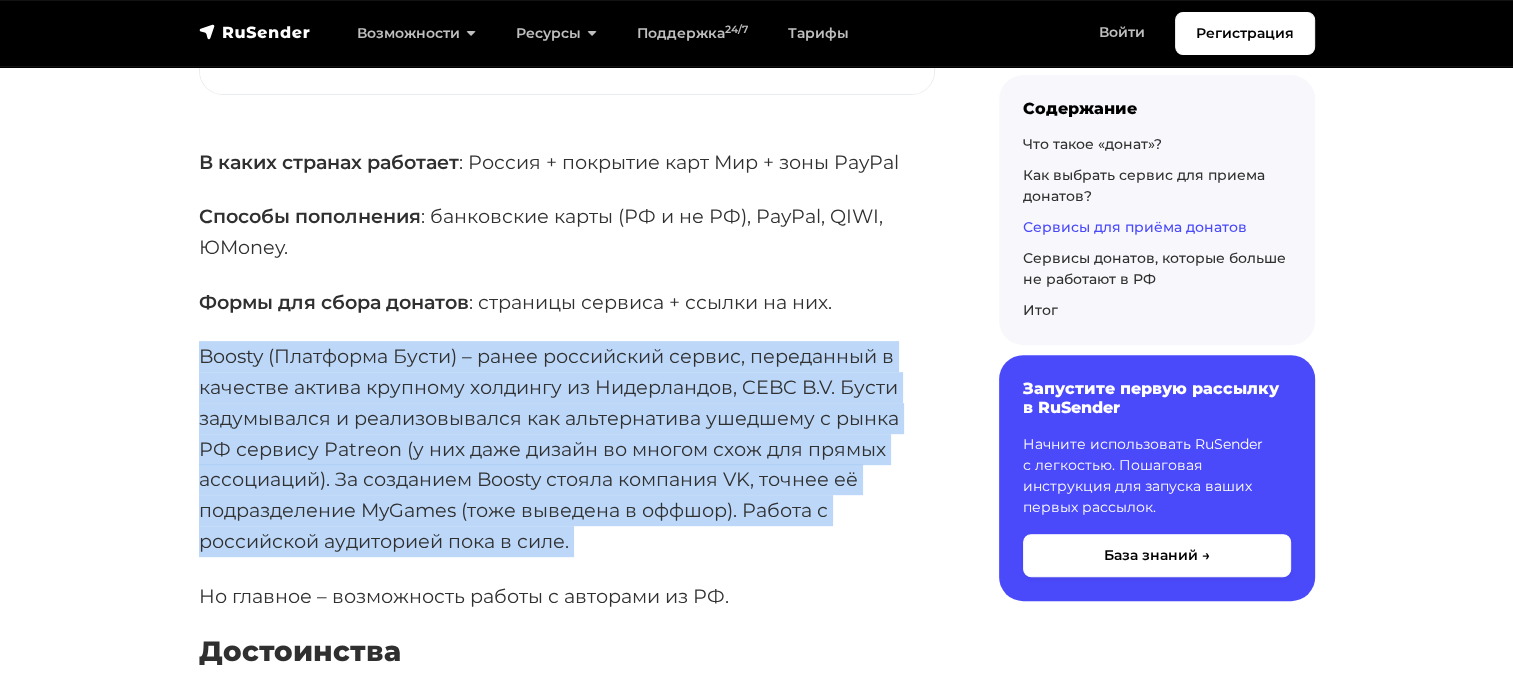 click on "Boosty (Платформа Бусти) – ранее российский сервис, переданный в качестве актива крупному холдингу из Нидерландов, CEBC B.V. Бусти задумывался и реализовывался как альтернатива ушедшему с рынка РФ сервису Patreon (у них даже дизайн во многом схож для прямых ассоциаций). За созданием Boosty стояла компания VK, точнее её подразделение MyGames (тоже выведена в оффшор). Работа с российской аудиторией пока в силе." at bounding box center (567, 448) 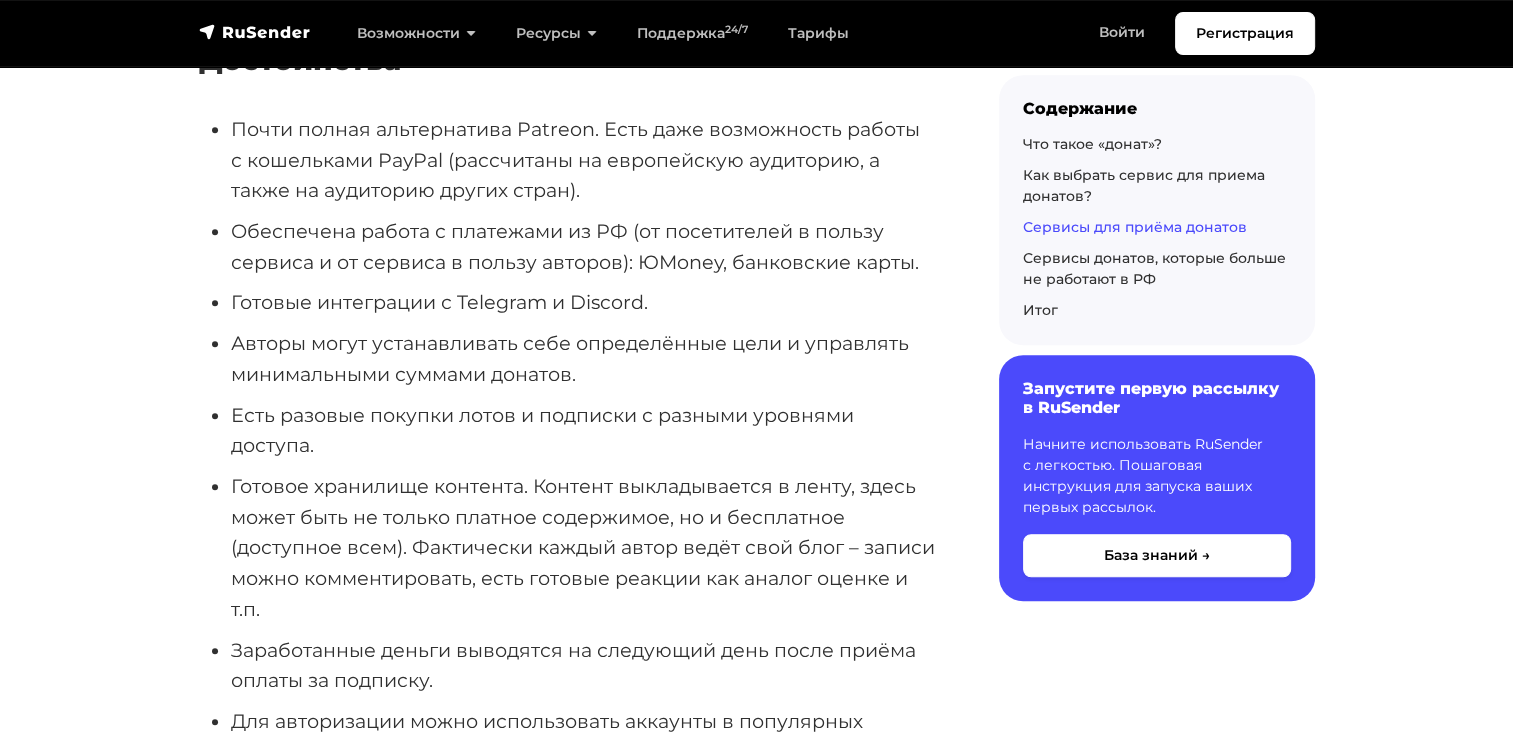 scroll, scrollTop: 8963, scrollLeft: 0, axis: vertical 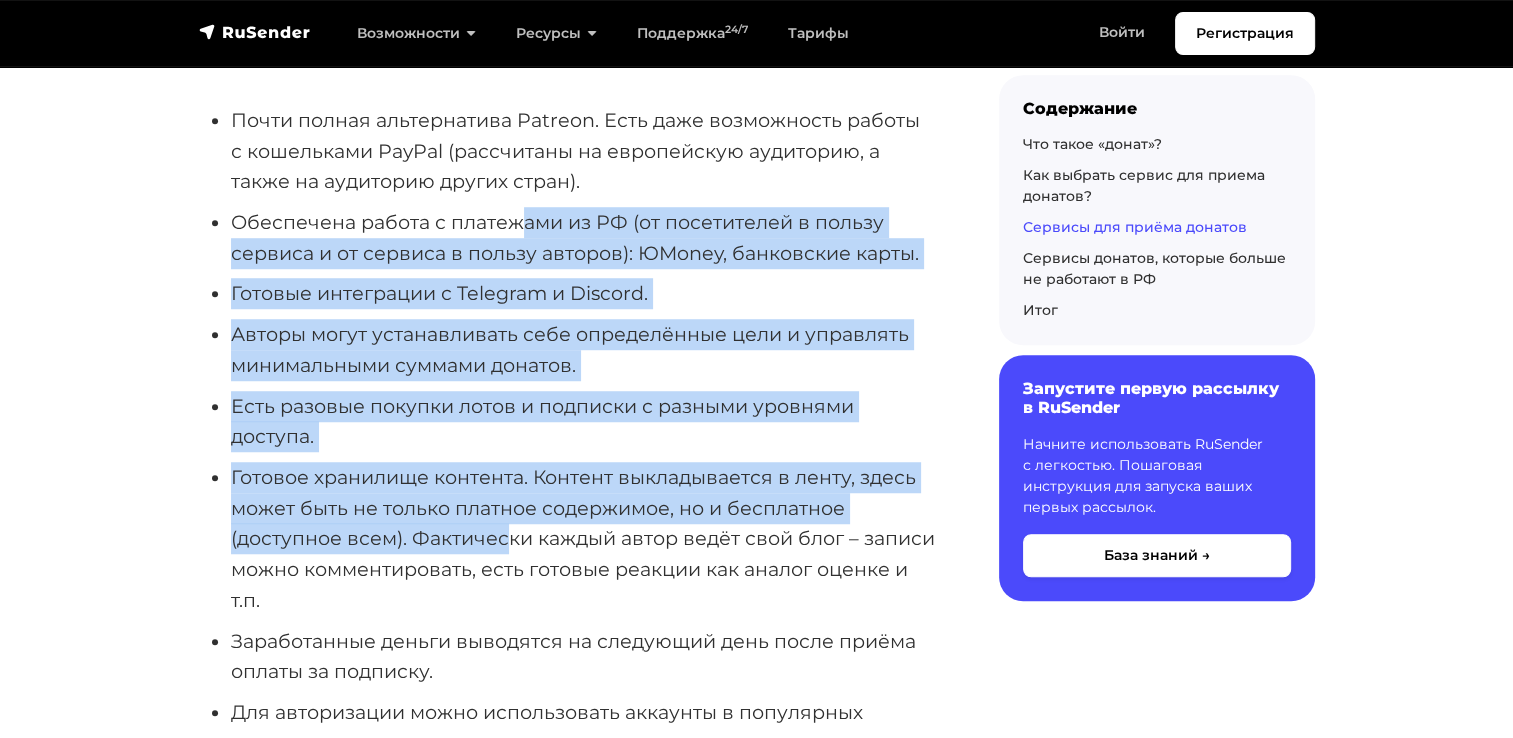 drag, startPoint x: 523, startPoint y: 208, endPoint x: 510, endPoint y: 537, distance: 329.25674 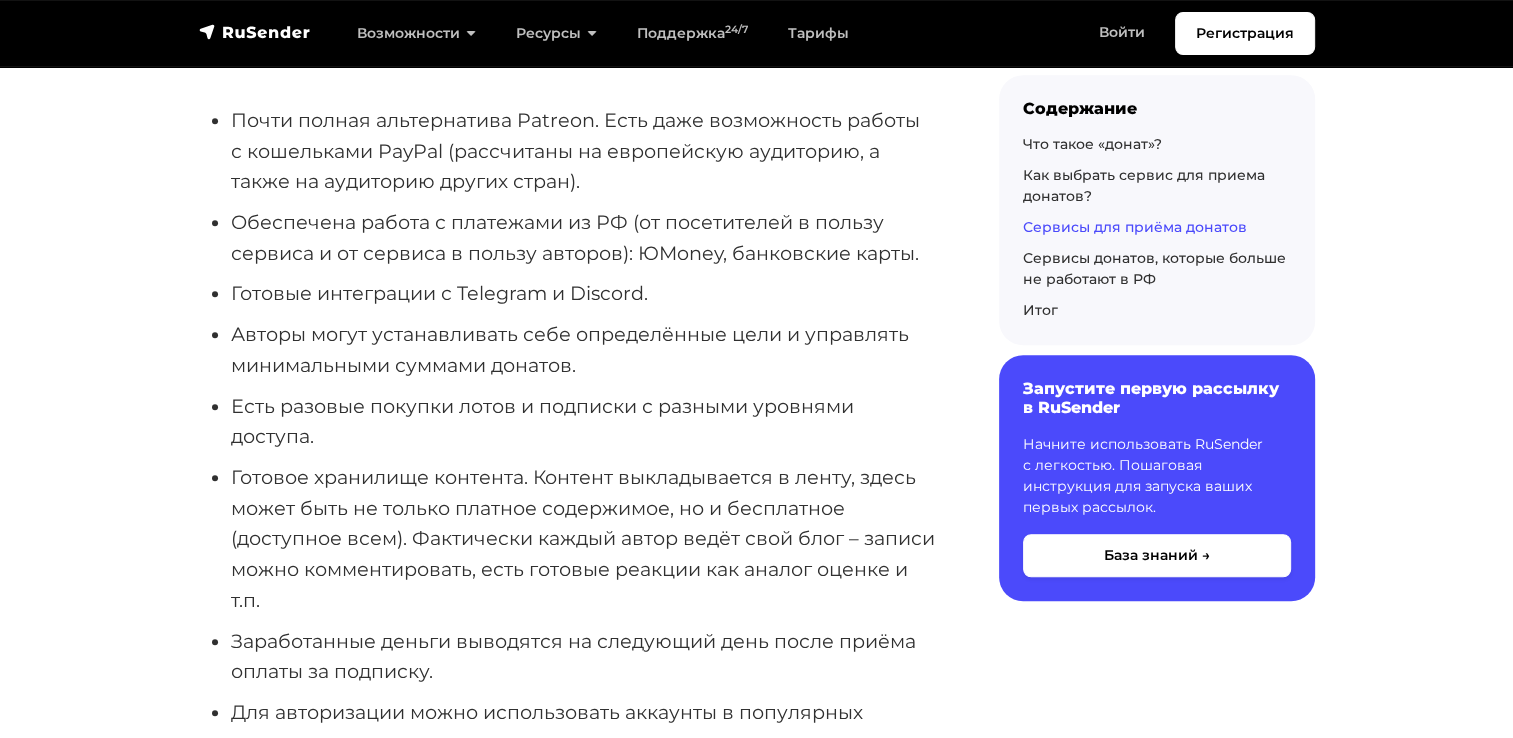 click on "Готовое хранилище контента. Контент выкладывается в ленту, здесь может быть не только платное содержимое, но и бесплатное (доступное всем). Фактически каждый автор ведёт свой блог – записи можно комментировать, есть готовые реакции как аналог оценке и т.п." at bounding box center [583, 539] 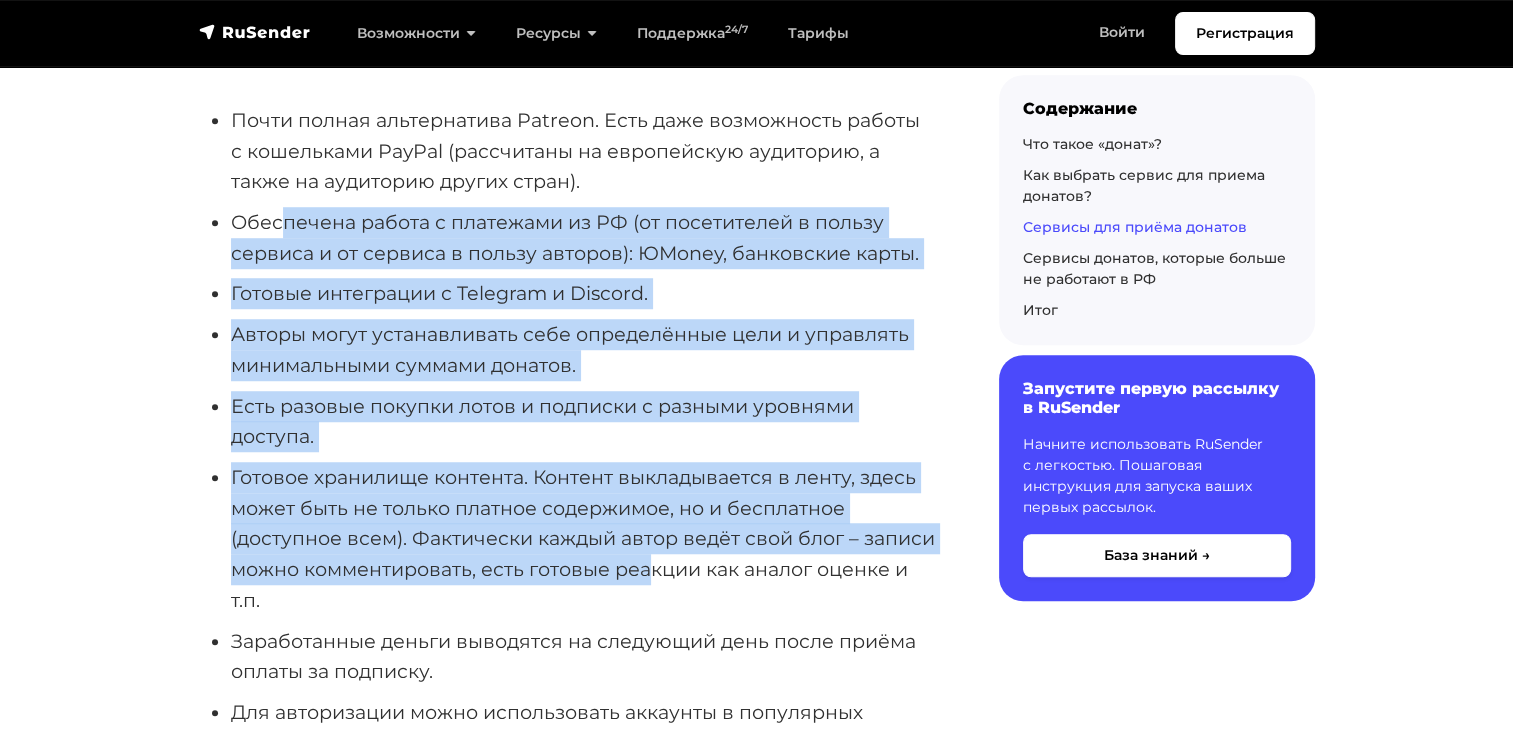 drag, startPoint x: 731, startPoint y: 576, endPoint x: 282, endPoint y: 212, distance: 578.0112 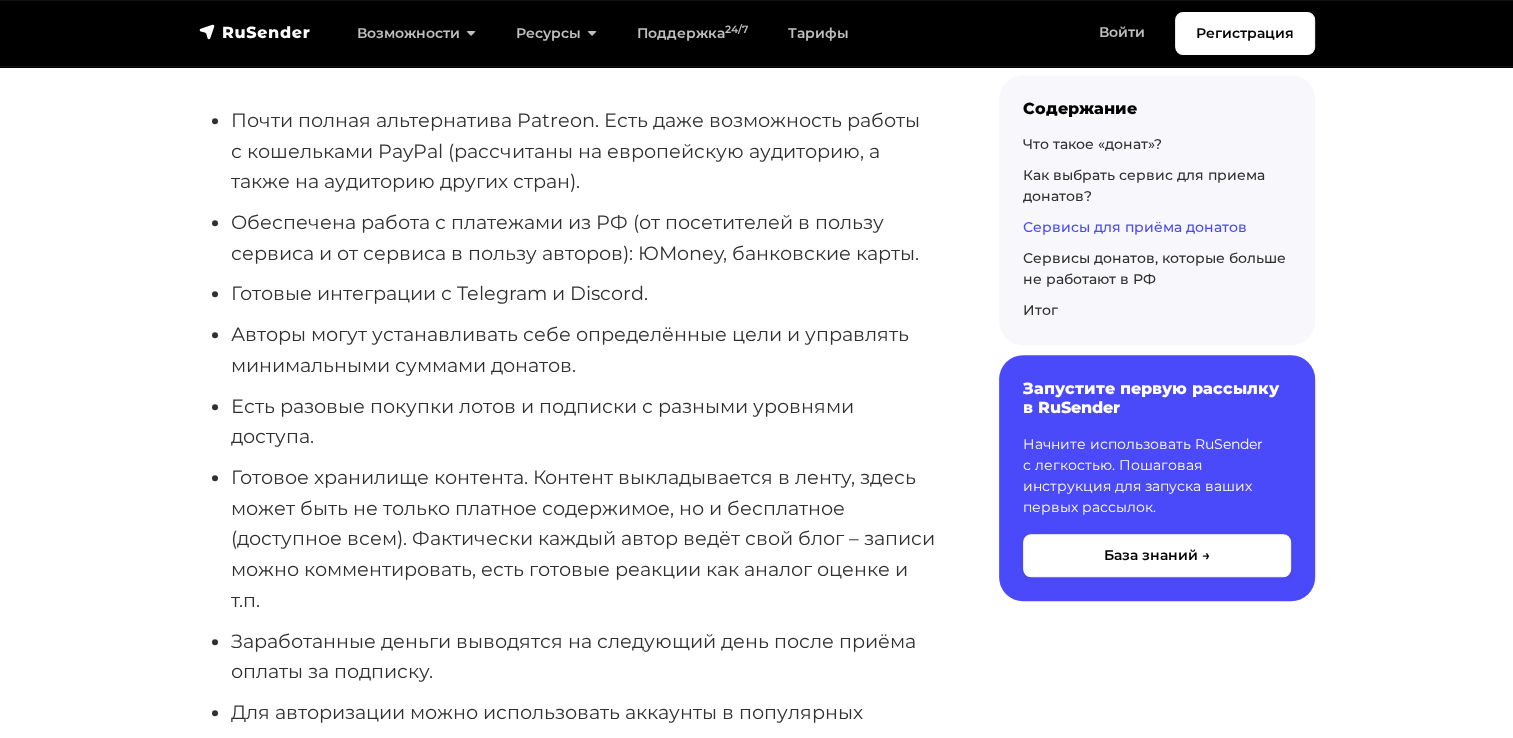 click on "Почти полная альтернатива Patreon. Есть даже возможность работы с кошельками PayPal (рассчитаны на европейскую аудиторию, а также на аудиторию других стран).
Обеспечена работа с платежами из РФ (от посетителей в пользу сервиса и от сервиса в пользу авторов): ЮMoney, банковские карты.
Готовые интеграции с Telegram и Discord.
Авторы могут устанавливать себе определённые цели и управлять минимальными суммами донатов.
Есть разовые покупки лотов и подписки с разными уровнями доступа." at bounding box center (567, 518) 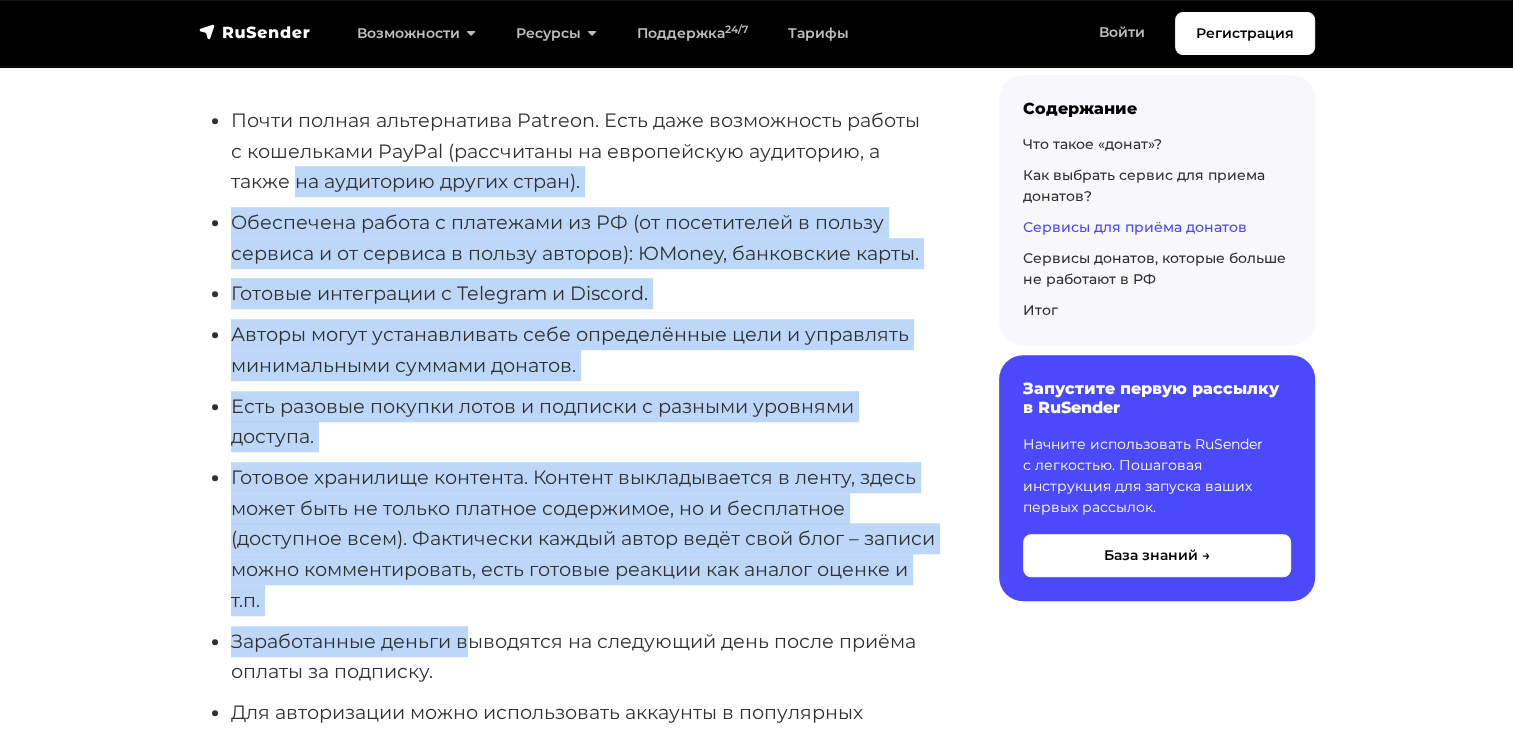 drag, startPoint x: 204, startPoint y: 182, endPoint x: 467, endPoint y: 633, distance: 522.0824 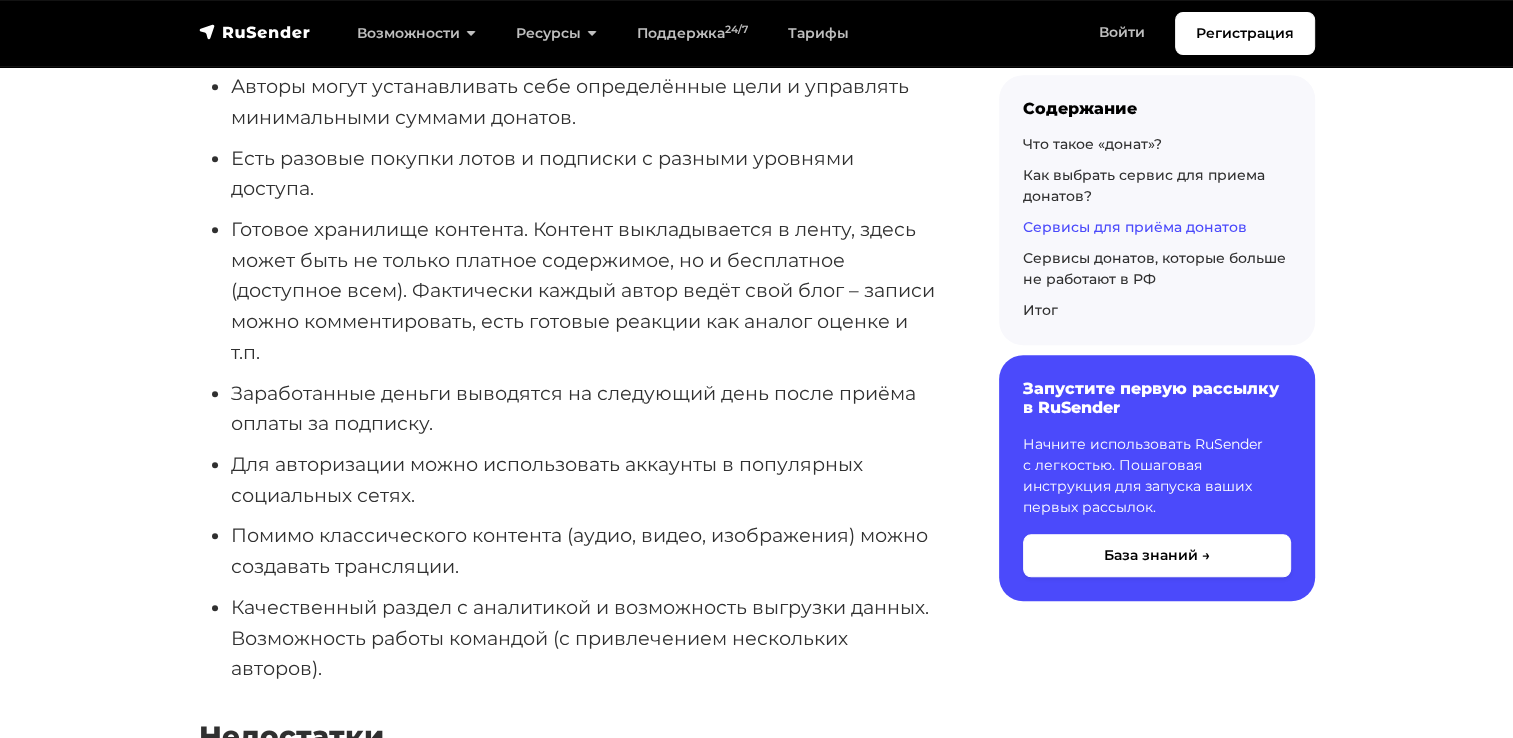 scroll, scrollTop: 9363, scrollLeft: 0, axis: vertical 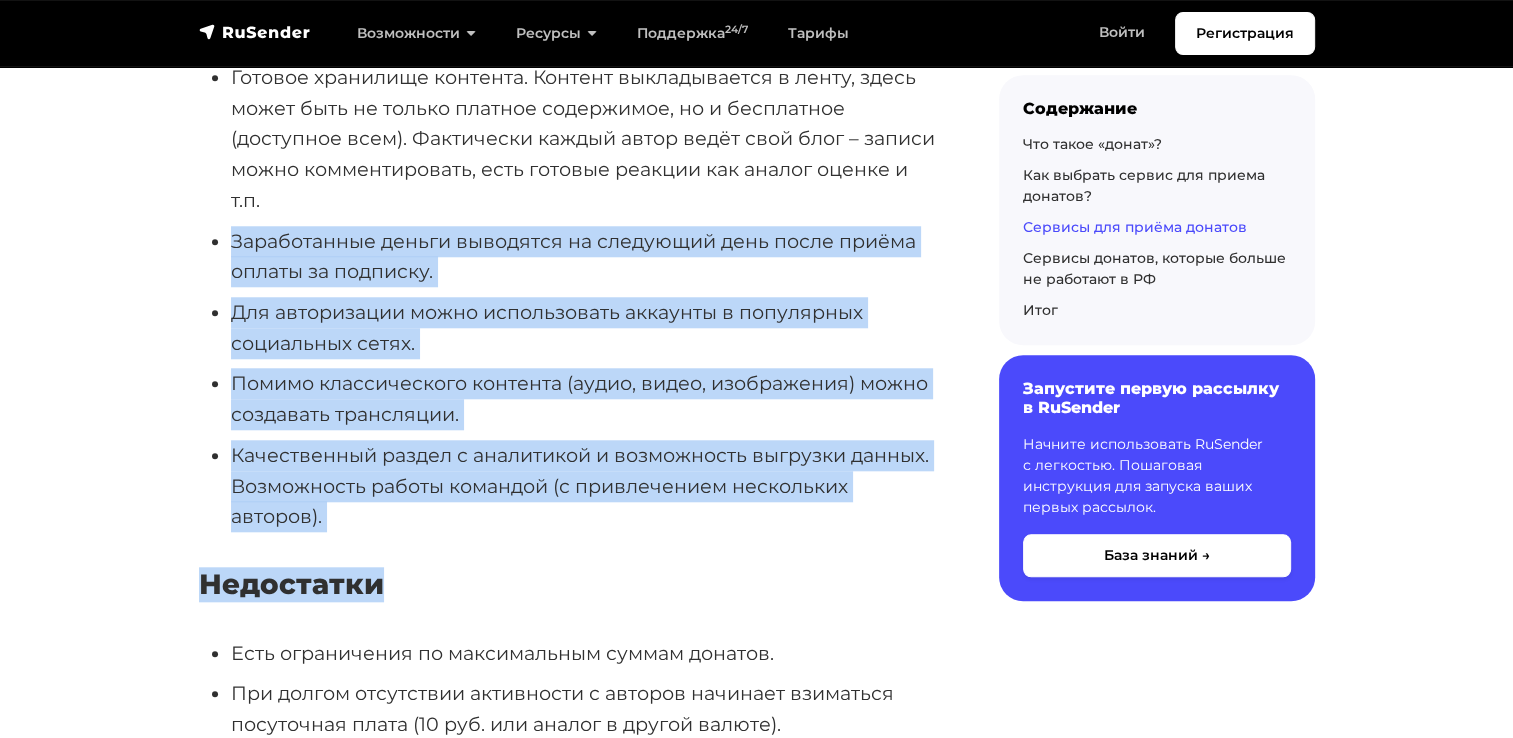 drag, startPoint x: 440, startPoint y: 448, endPoint x: 463, endPoint y: 538, distance: 92.89241 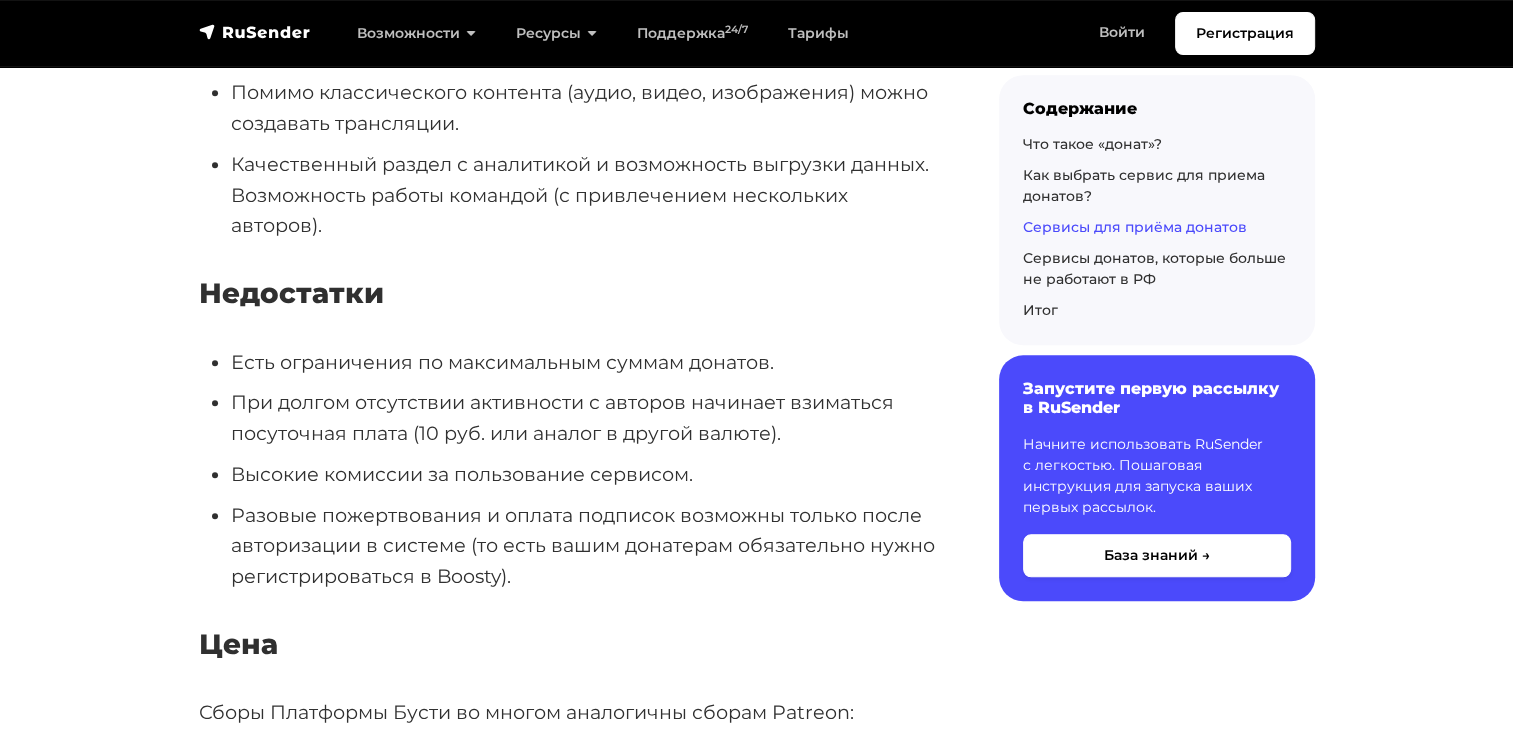 scroll, scrollTop: 9663, scrollLeft: 0, axis: vertical 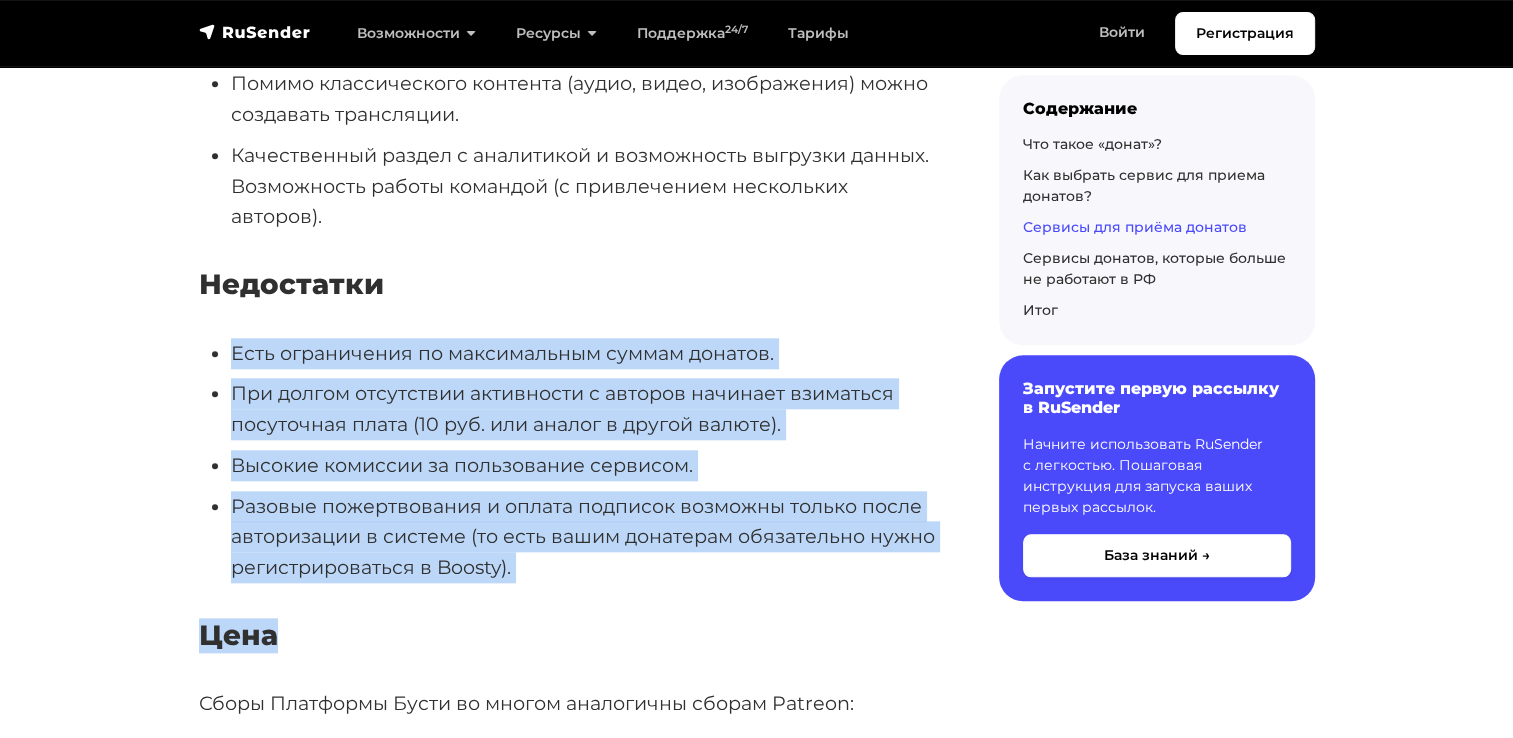drag, startPoint x: 195, startPoint y: 318, endPoint x: 608, endPoint y: 586, distance: 492.33423 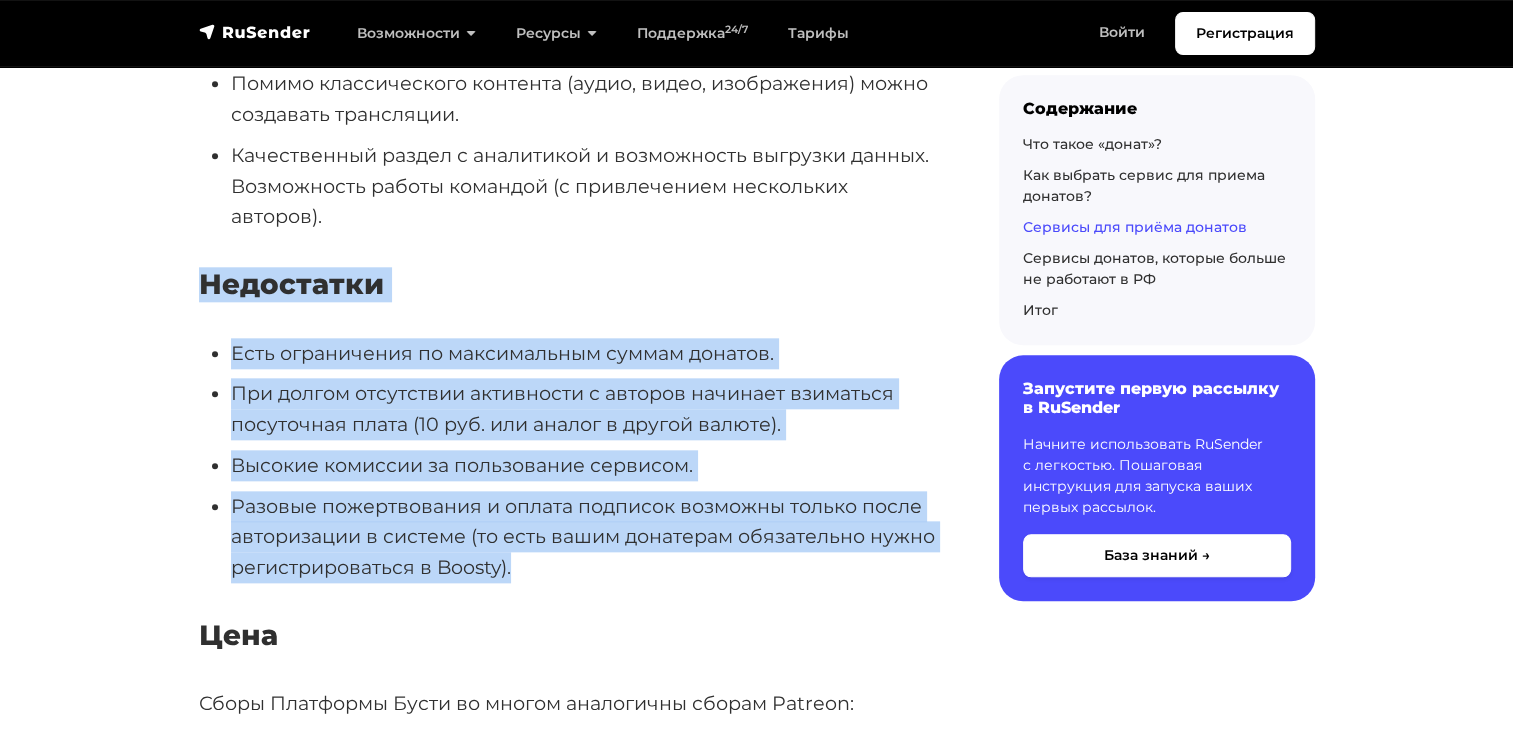drag, startPoint x: 586, startPoint y: 574, endPoint x: 168, endPoint y: 259, distance: 523.40137 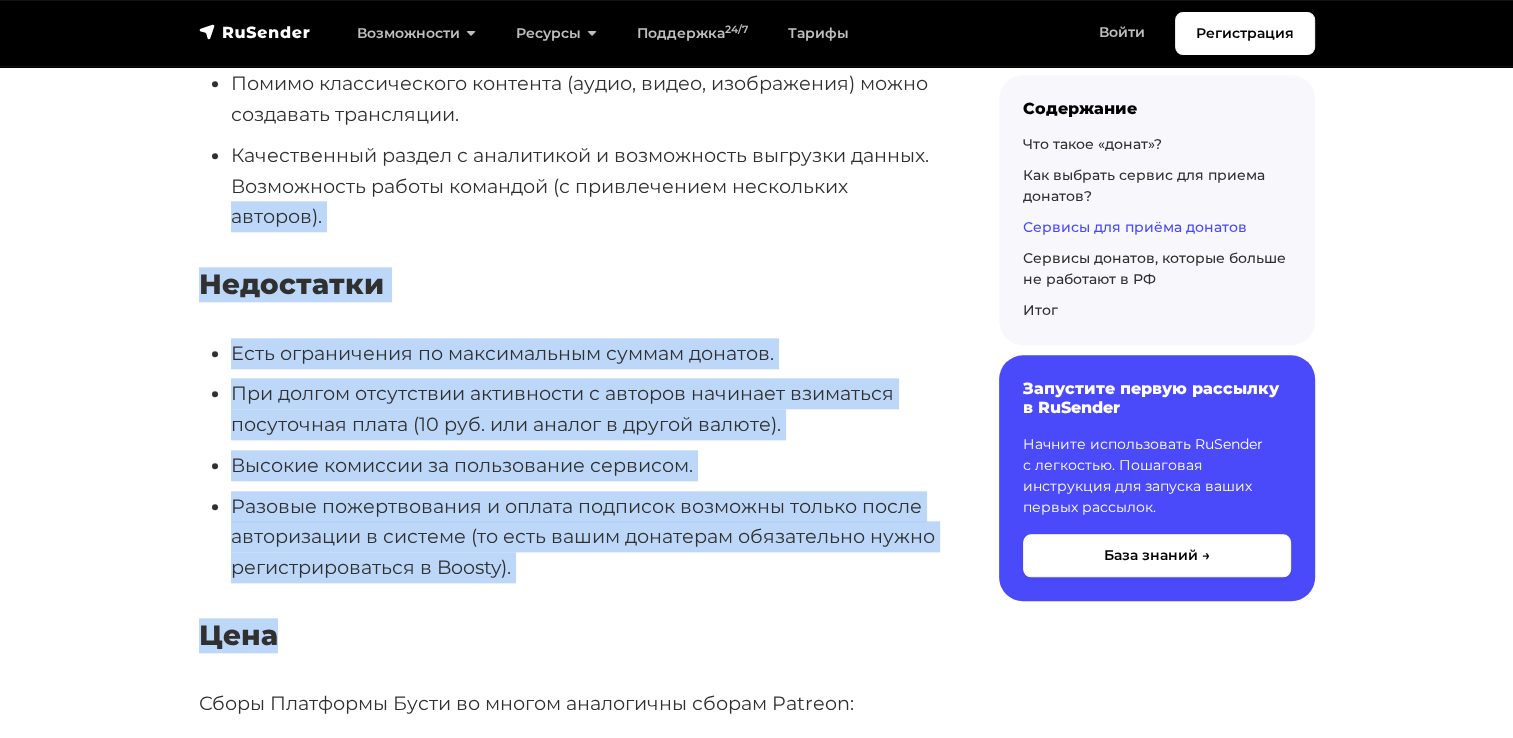 drag, startPoint x: 131, startPoint y: 218, endPoint x: 588, endPoint y: 601, distance: 596.2701 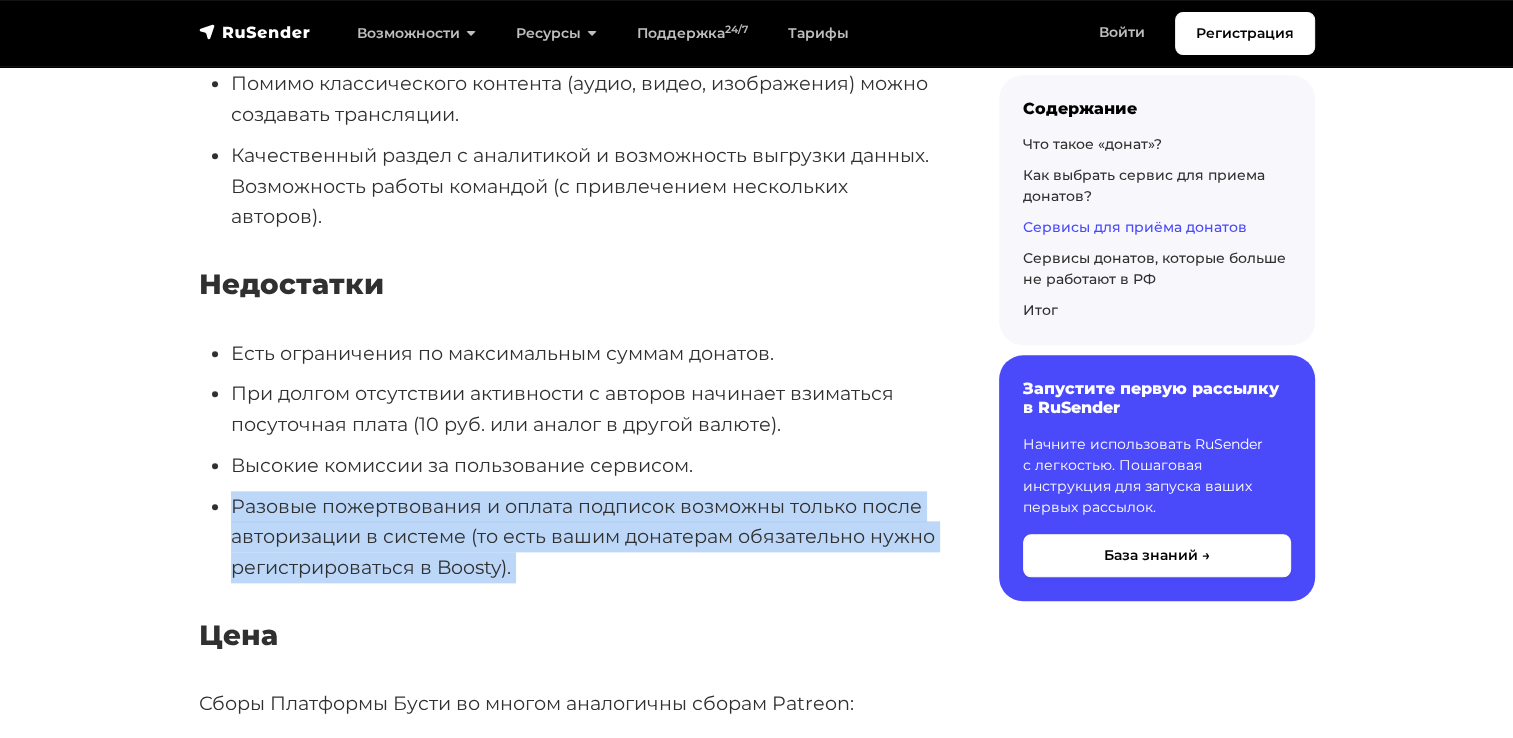 click on "Разовые пожертвования и оплата подписок возможны только после авторизации в системе (то есть вашим донатерам обязательно нужно регистрироваться в Boosty)." at bounding box center [583, 537] 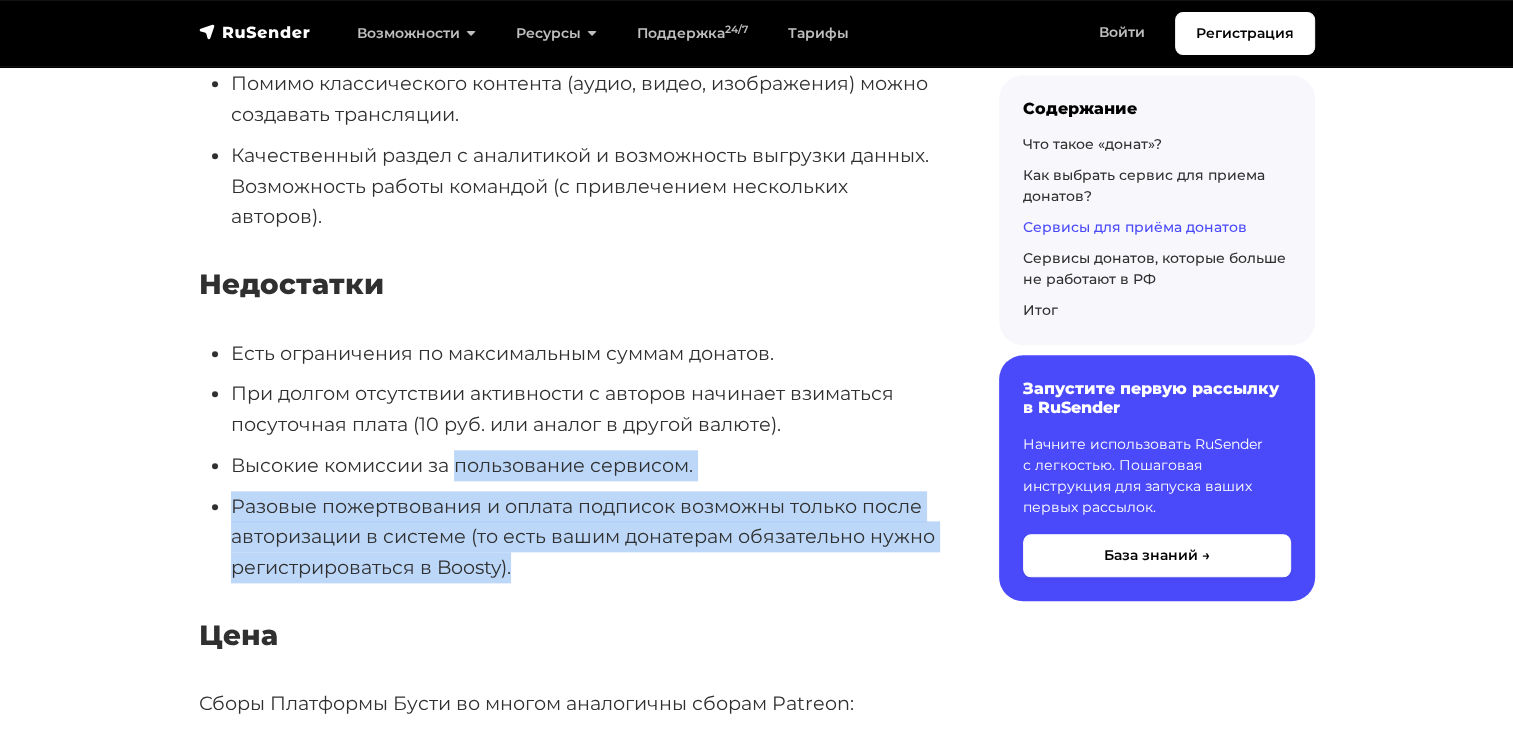 drag, startPoint x: 662, startPoint y: 568, endPoint x: 458, endPoint y: 478, distance: 222.97086 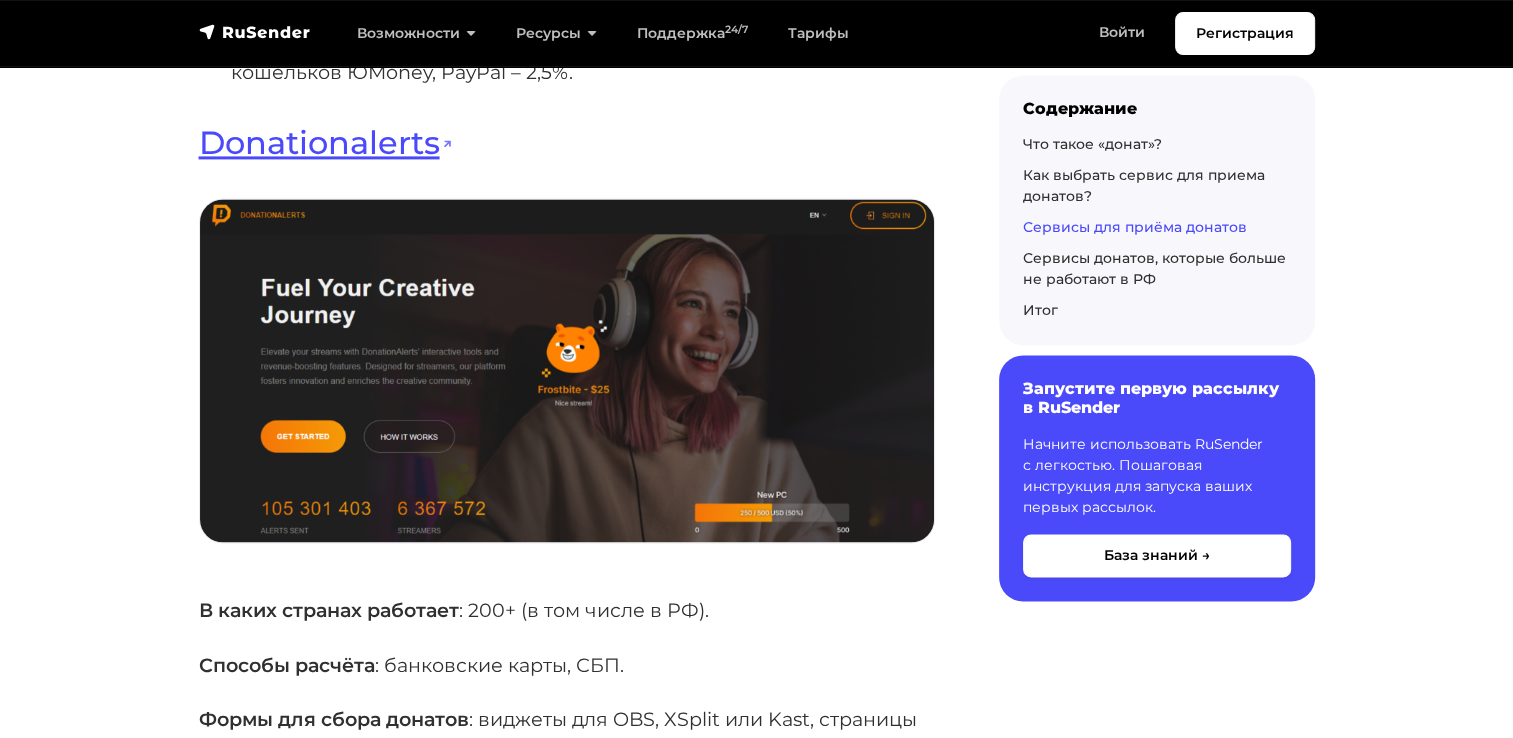 scroll, scrollTop: 10963, scrollLeft: 0, axis: vertical 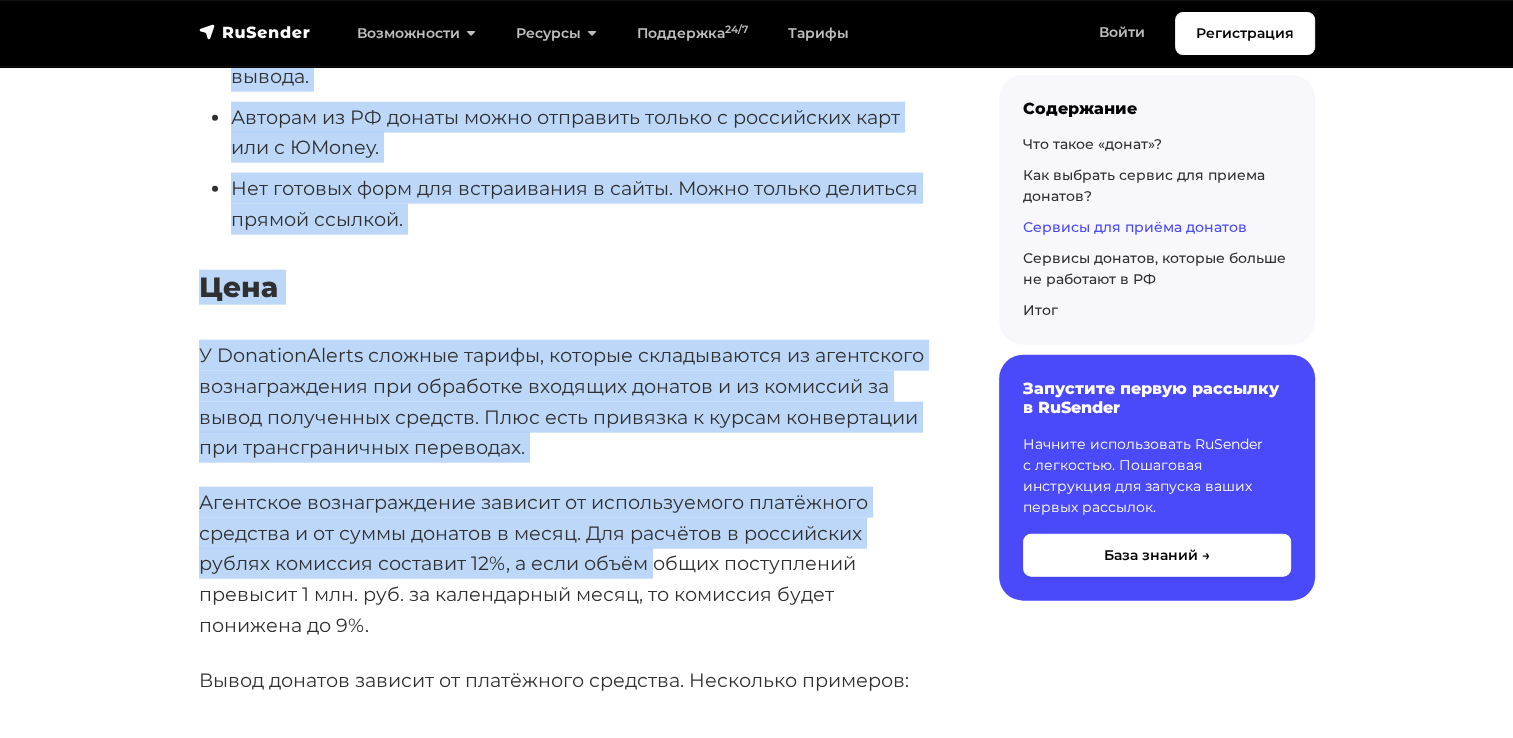 drag, startPoint x: 458, startPoint y: 424, endPoint x: 578, endPoint y: 783, distance: 378.52478 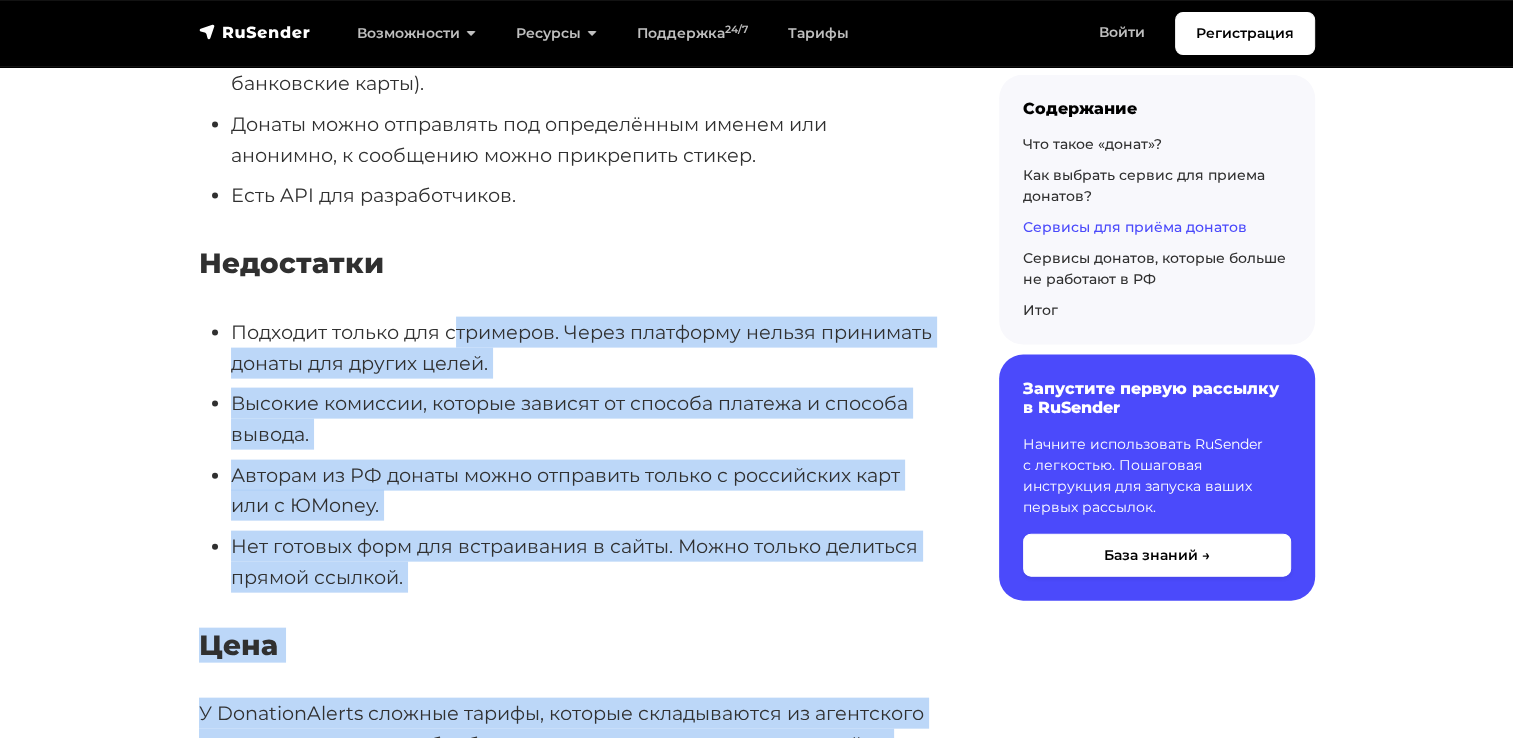 scroll, scrollTop: 11870, scrollLeft: 0, axis: vertical 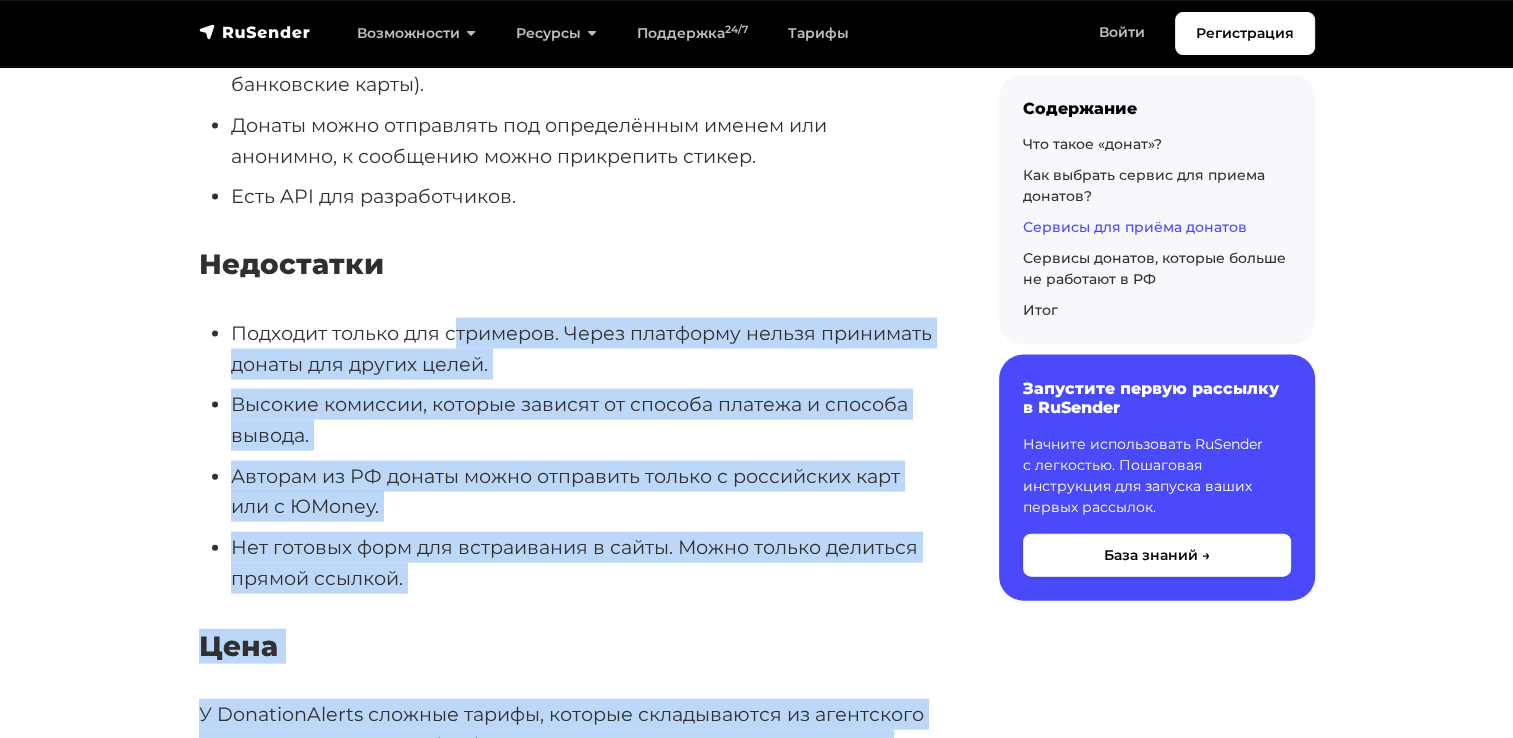 click on "Авторам из РФ донаты можно отправить только с российских карт или с ЮMoney." at bounding box center [583, 491] 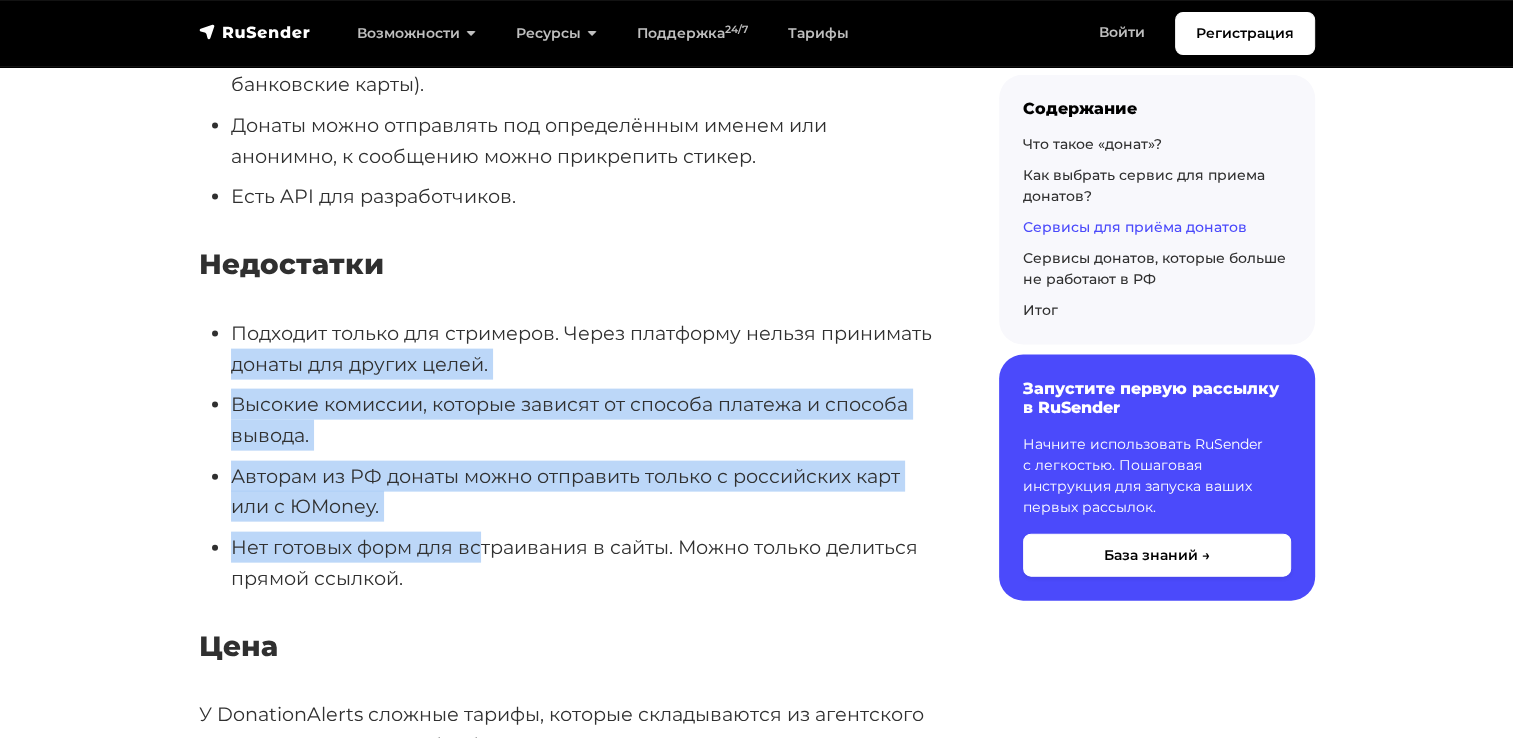 drag, startPoint x: 204, startPoint y: 358, endPoint x: 477, endPoint y: 558, distance: 338.42133 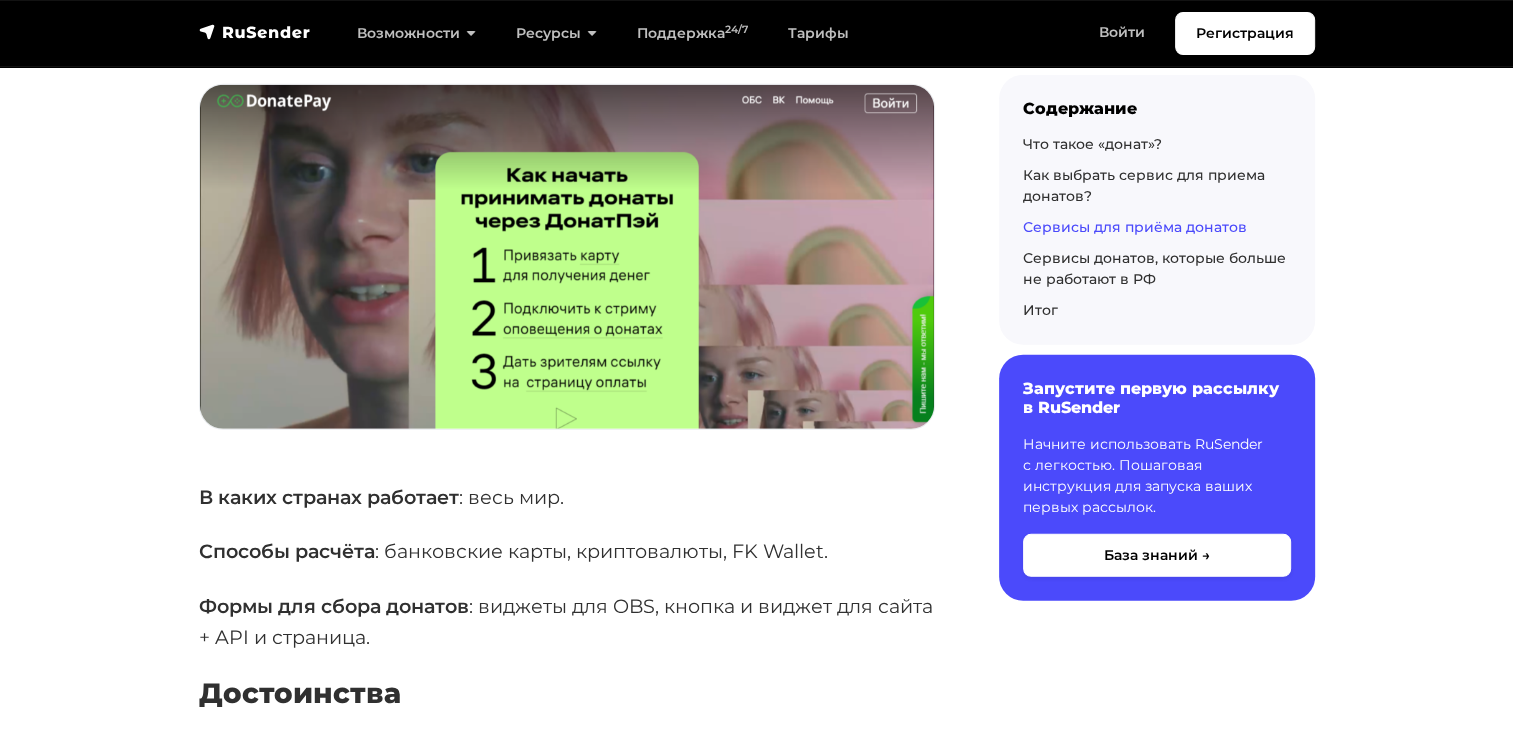 scroll, scrollTop: 13270, scrollLeft: 0, axis: vertical 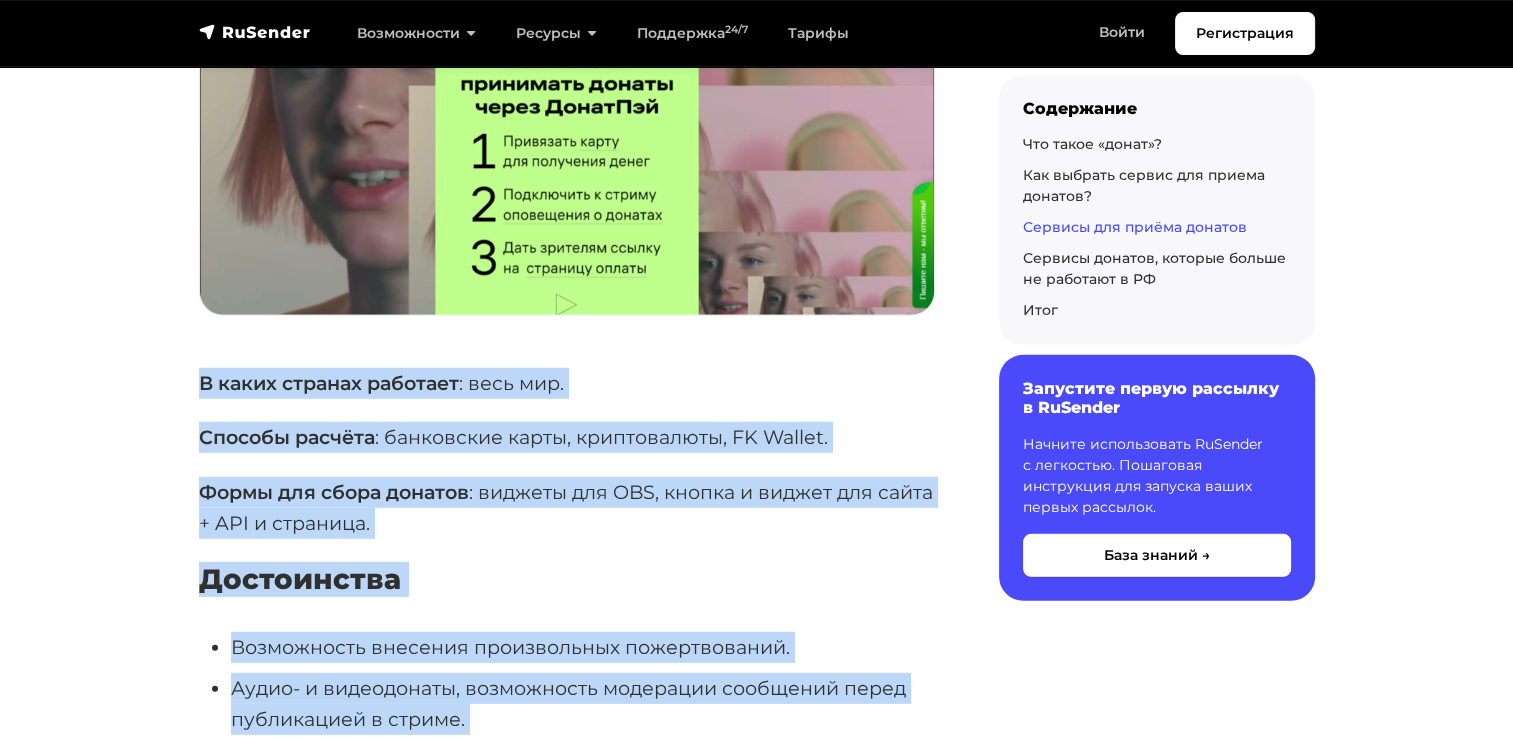 drag, startPoint x: 149, startPoint y: 352, endPoint x: 738, endPoint y: 699, distance: 683.6154 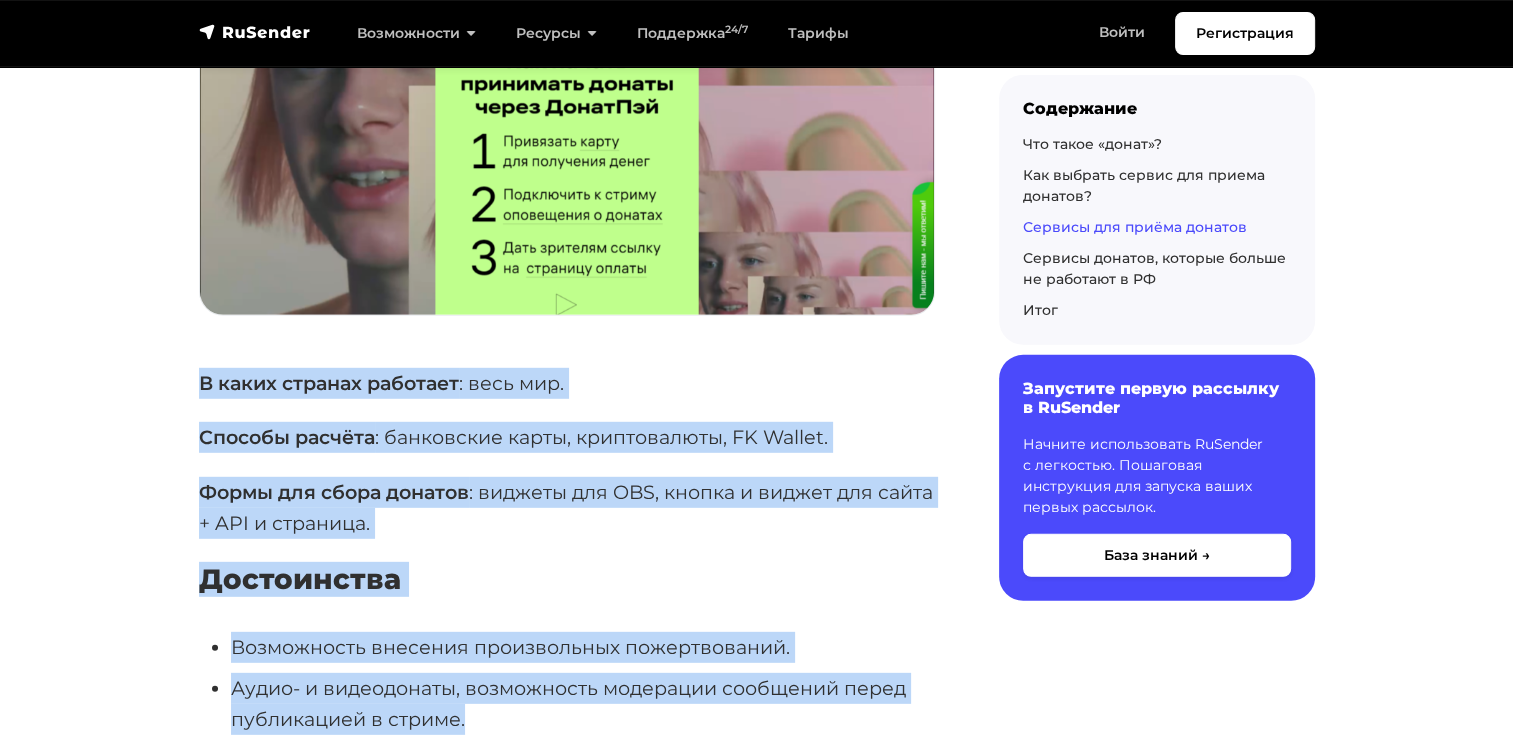 drag, startPoint x: 738, startPoint y: 699, endPoint x: 503, endPoint y: 485, distance: 317.838 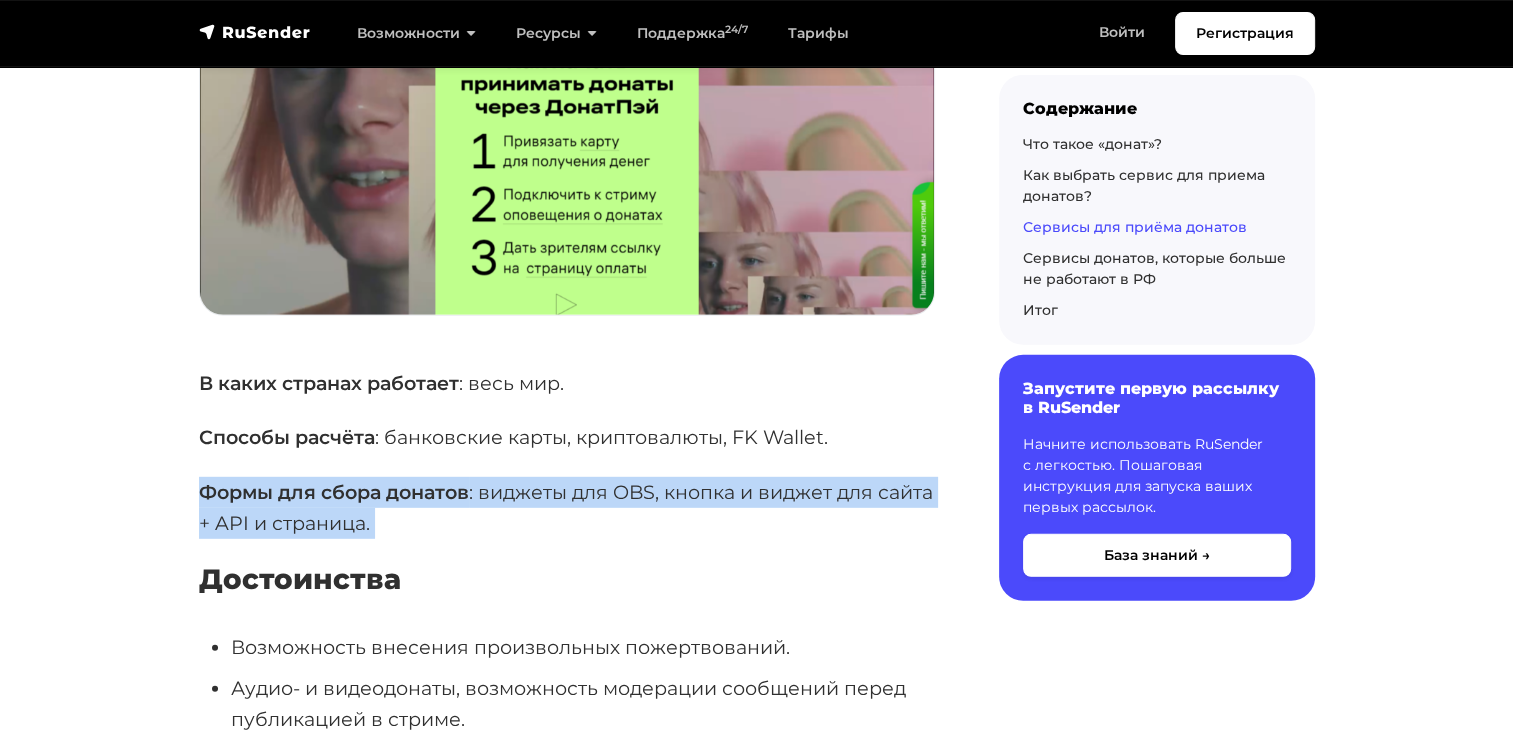 click on "Формы для сбора донатов : виджеты для OBS, кнопка и виджет для сайта + API и страница." at bounding box center [567, 507] 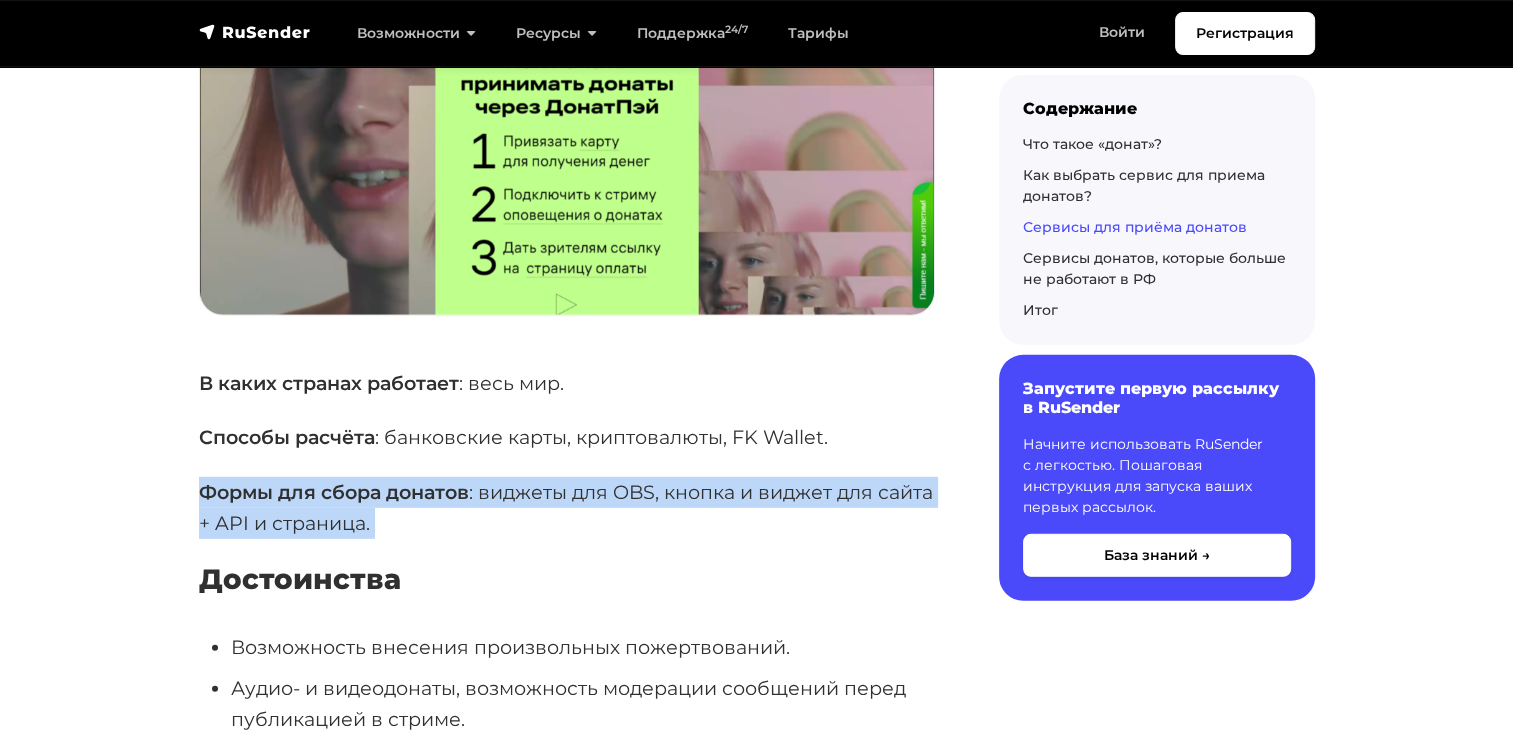 click on "Формы для сбора донатов : виджеты для OBS, кнопка и виджет для сайта + API и страница." at bounding box center [567, 507] 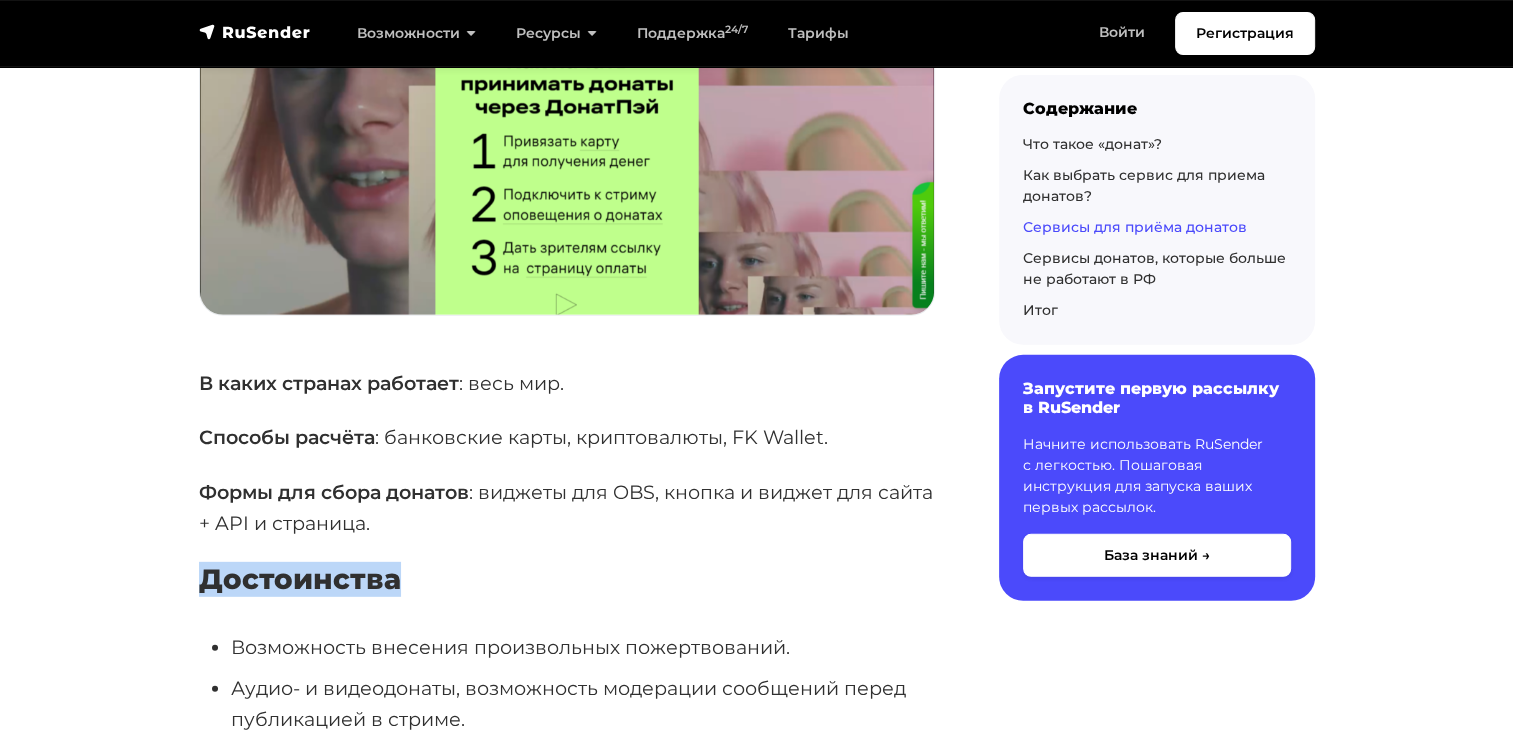 drag, startPoint x: 368, startPoint y: 430, endPoint x: 598, endPoint y: 545, distance: 257.14783 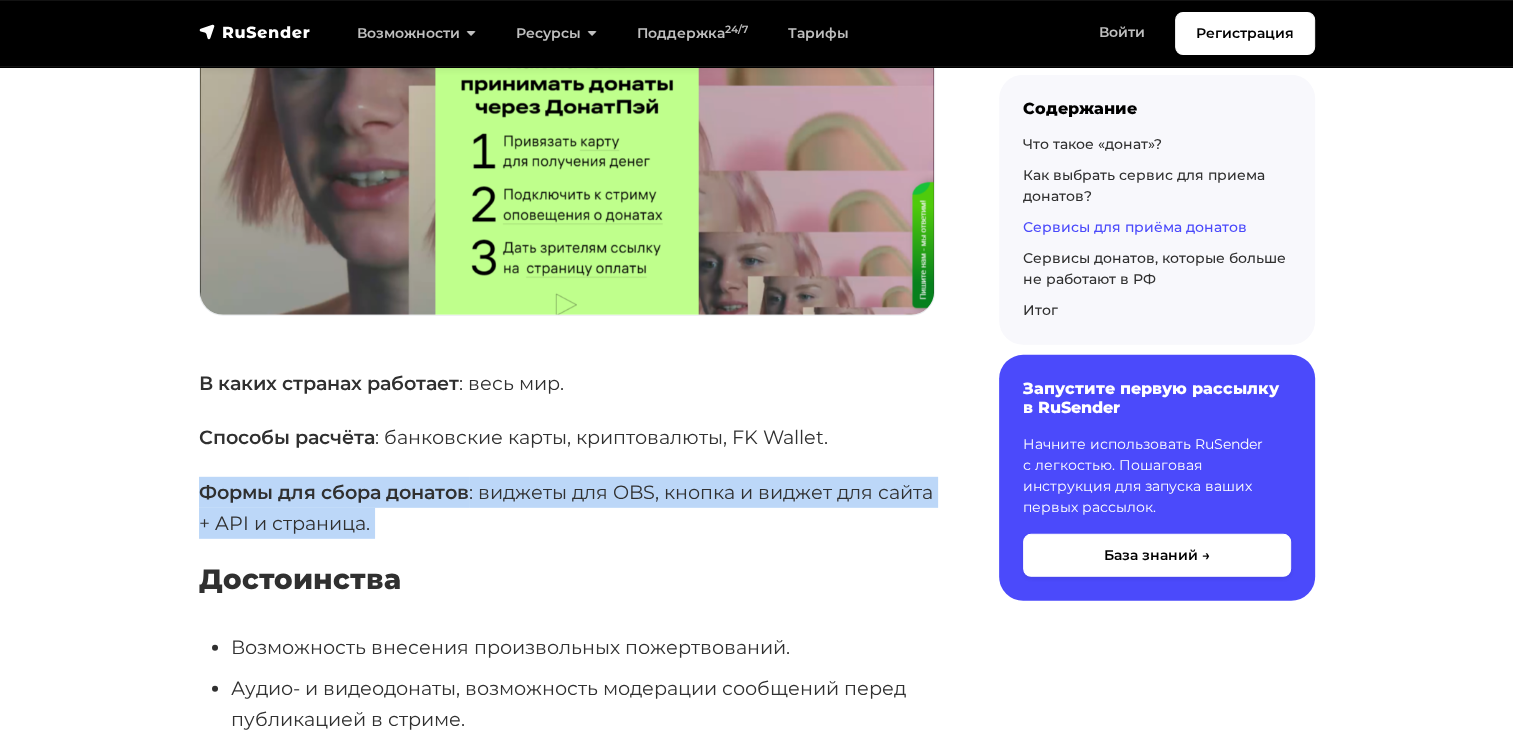 click on "Формы для сбора донатов : виджеты для OBS, кнопка и виджет для сайта + API и страница." at bounding box center (567, 507) 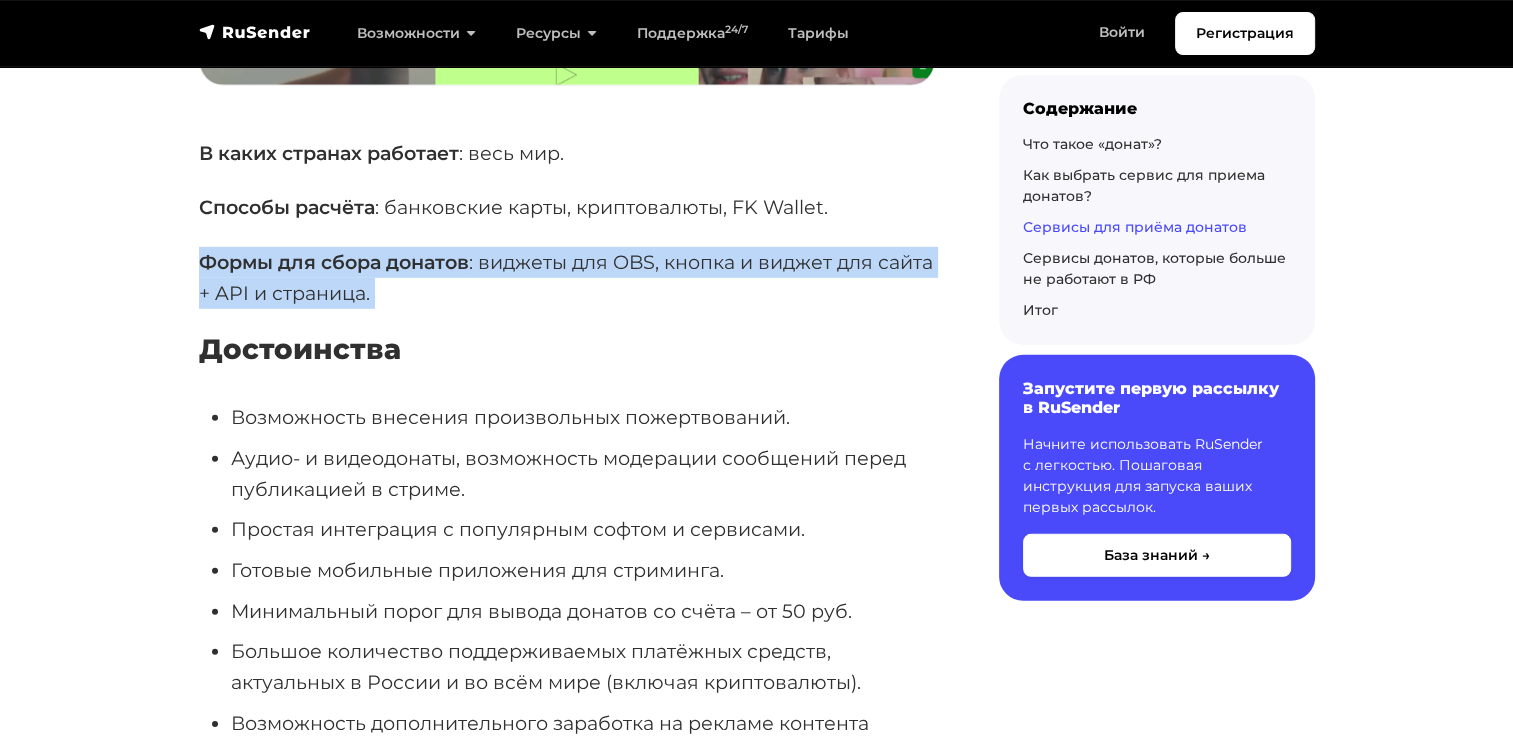 scroll, scrollTop: 13570, scrollLeft: 0, axis: vertical 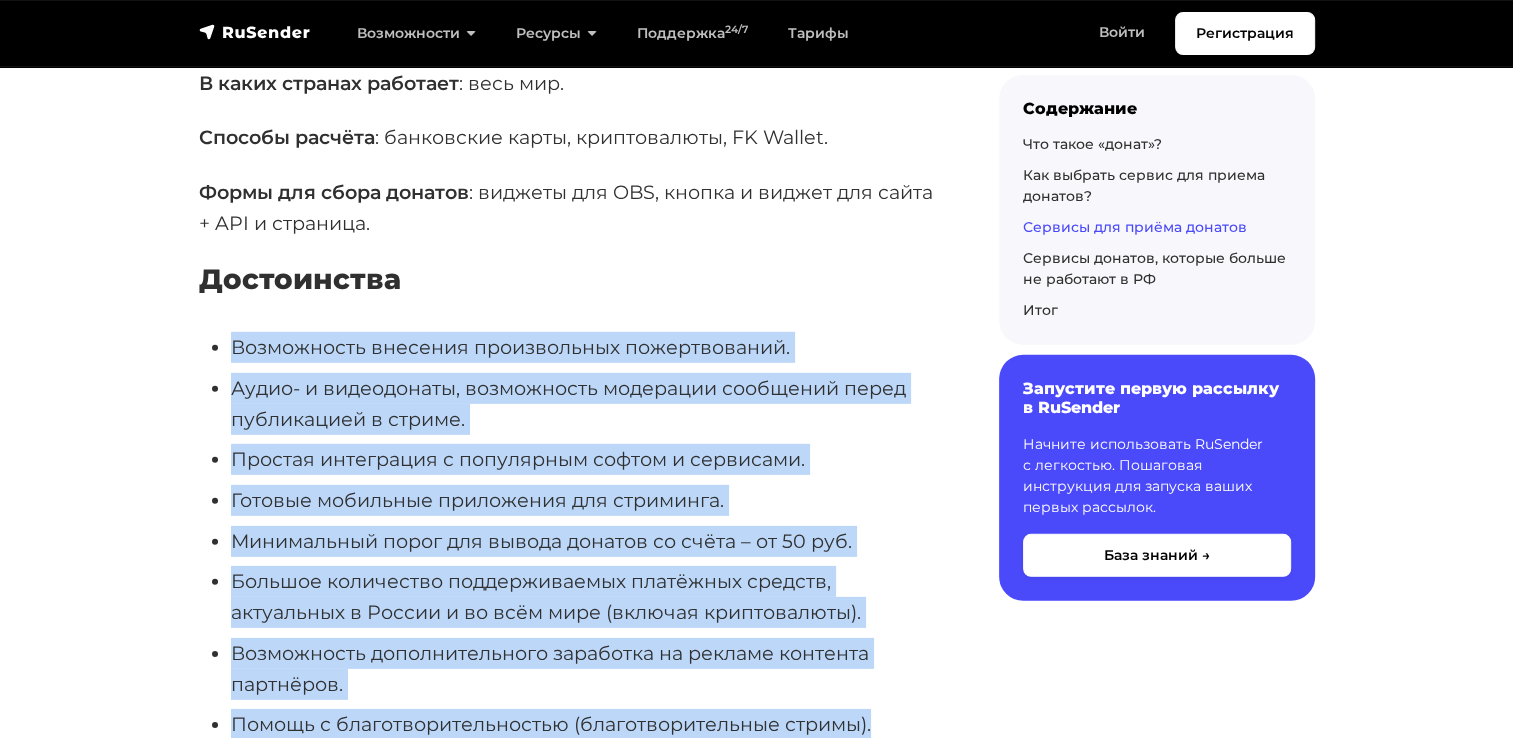 drag, startPoint x: 98, startPoint y: 267, endPoint x: 884, endPoint y: 694, distance: 894.4971 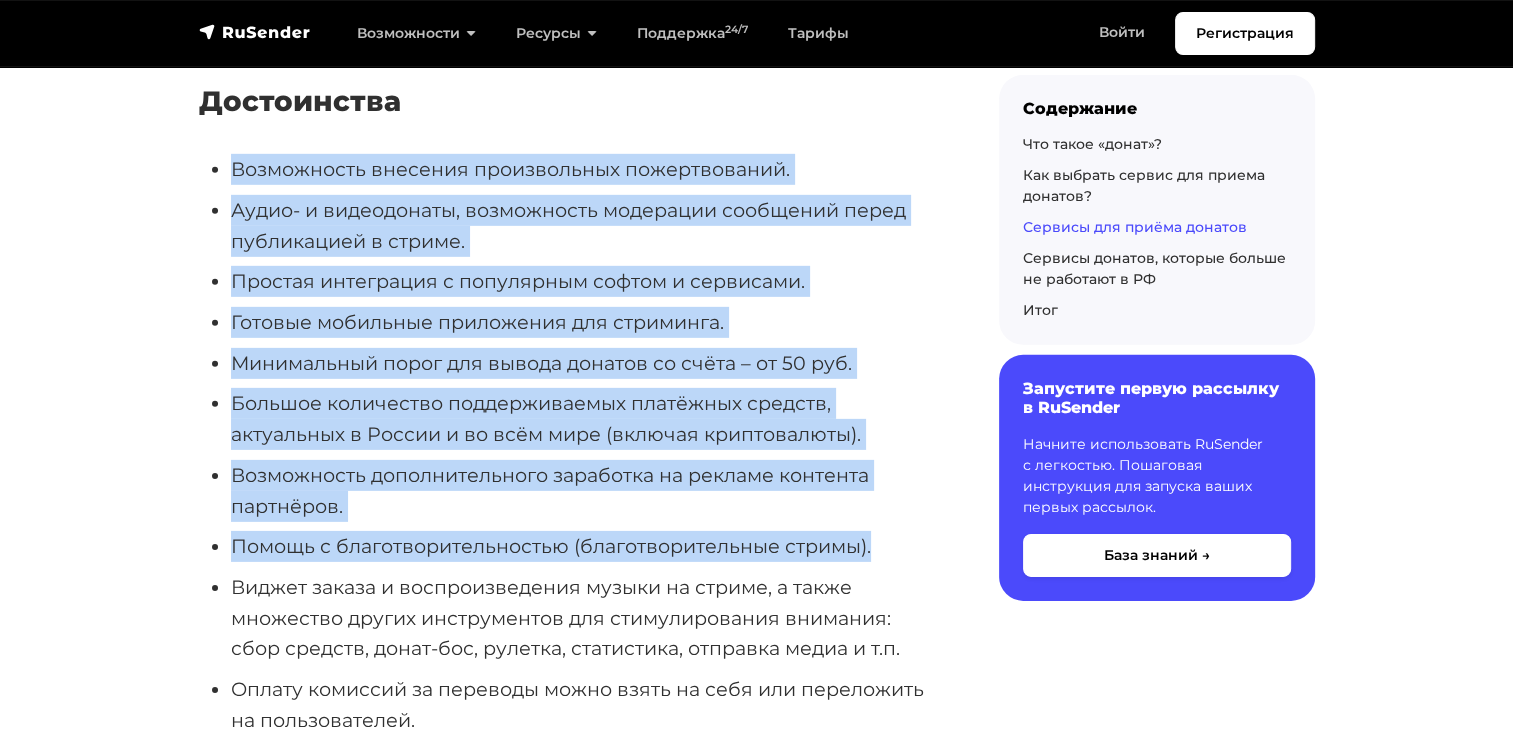 scroll, scrollTop: 13770, scrollLeft: 0, axis: vertical 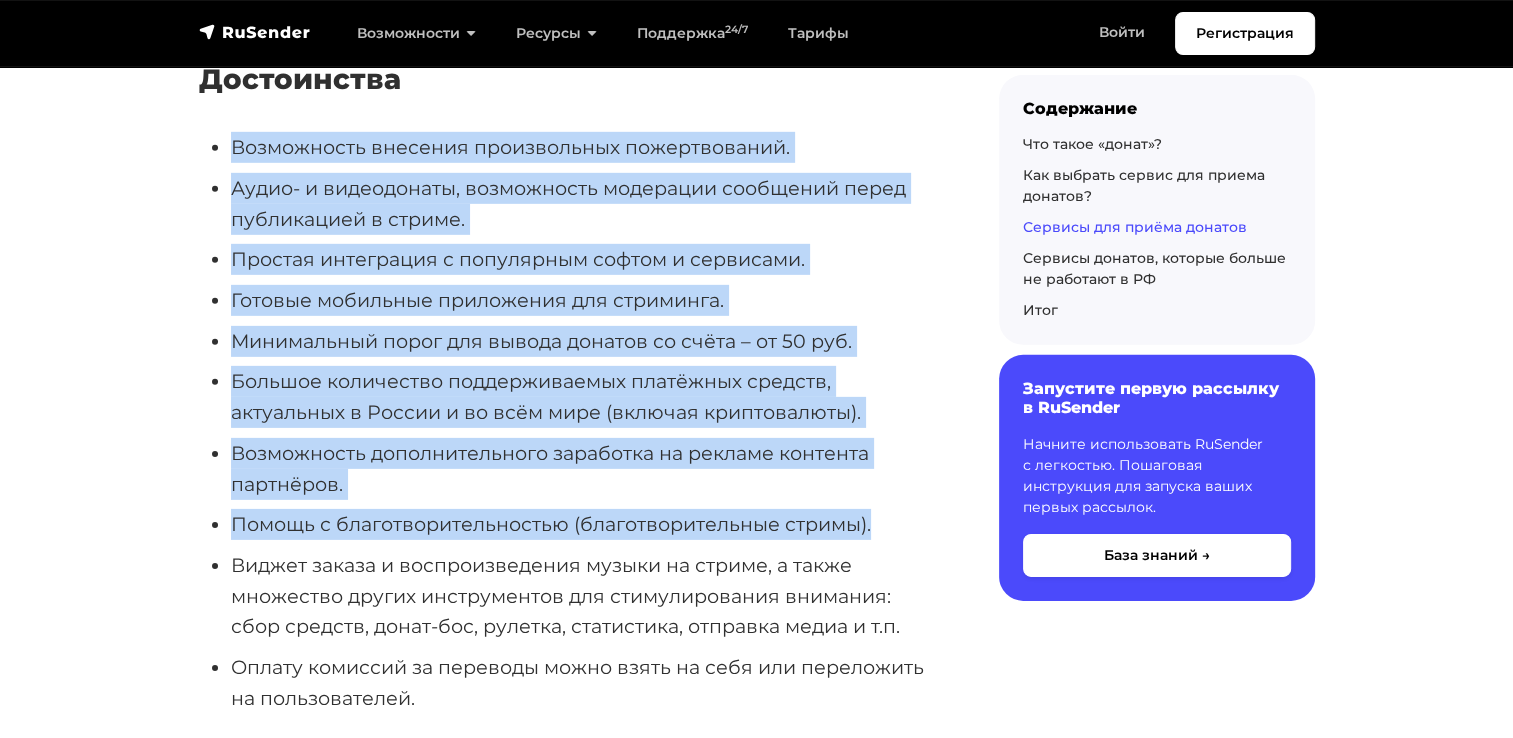 click on "Помощь с благотворительностью (благотворительные стримы)." at bounding box center (583, 524) 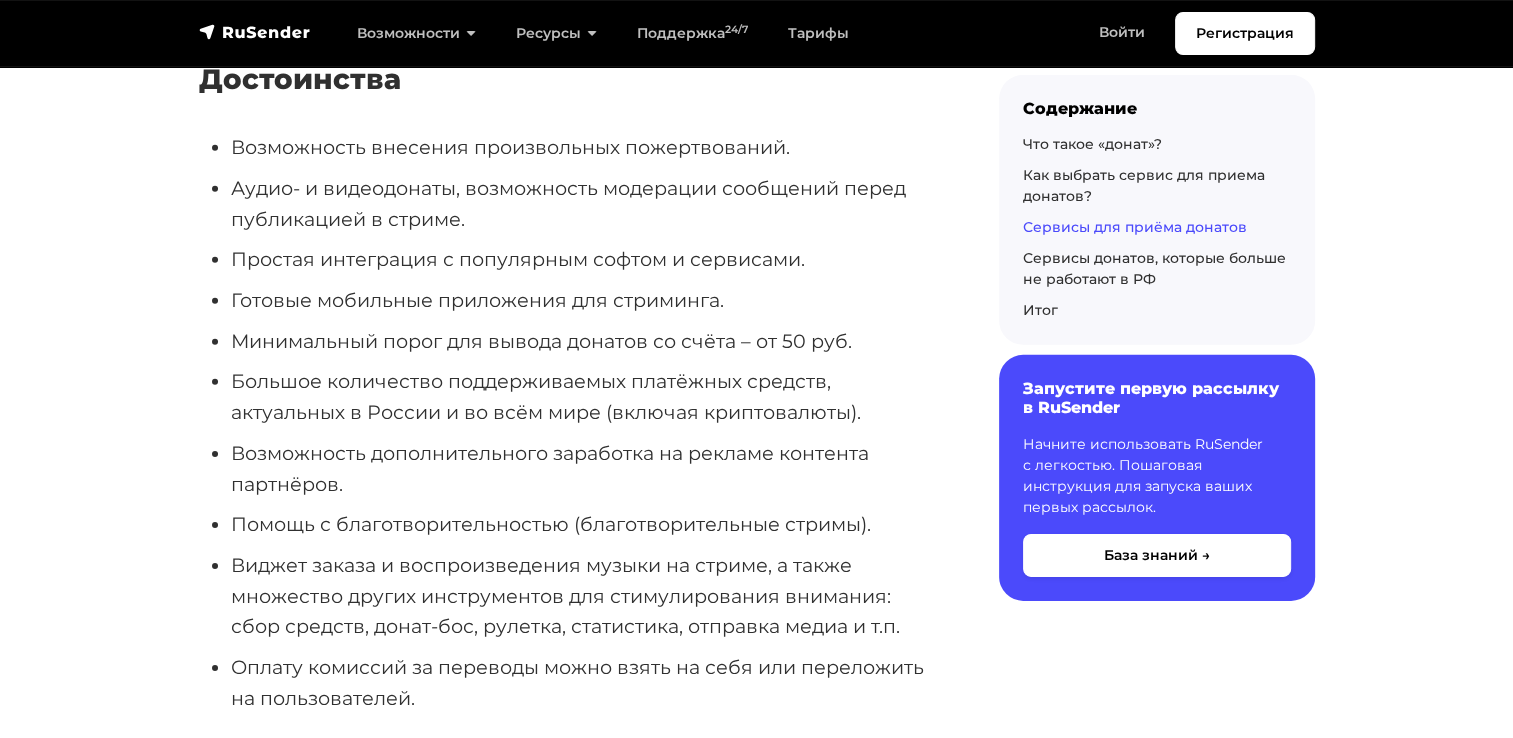 click on "Возможность дополнительного заработка на рекламе контента партнёров." at bounding box center [583, 468] 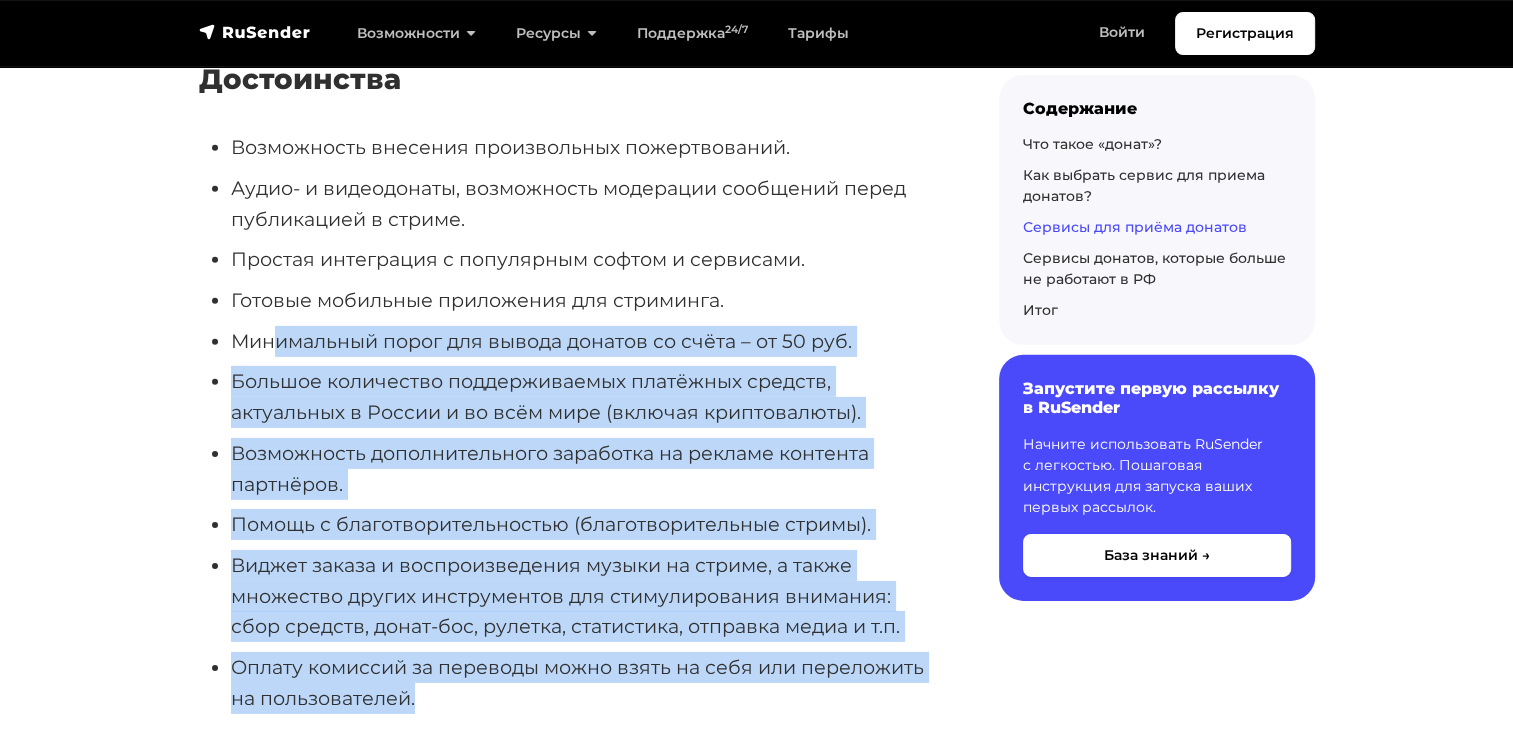 click on "Возможность внесения произвольных пожертвований.
Аудио- и видеодонаты, возможность модерации сообщений перед публикацией в стриме.
Простая интеграция с популярным софтом и сервисами.
Готовые мобильные приложения для стриминга.
Минимальный порог для вывода донатов со счёта – от 50 руб.
Большое количество поддерживаемых платёжных средств, актуальных в России и во всём мире (включая криптовалюты).
Возможность дополнительного заработка на рекламе контента партнёров.
Помощь с благотворительностью (благотворительные стримы)." at bounding box center (567, 423) 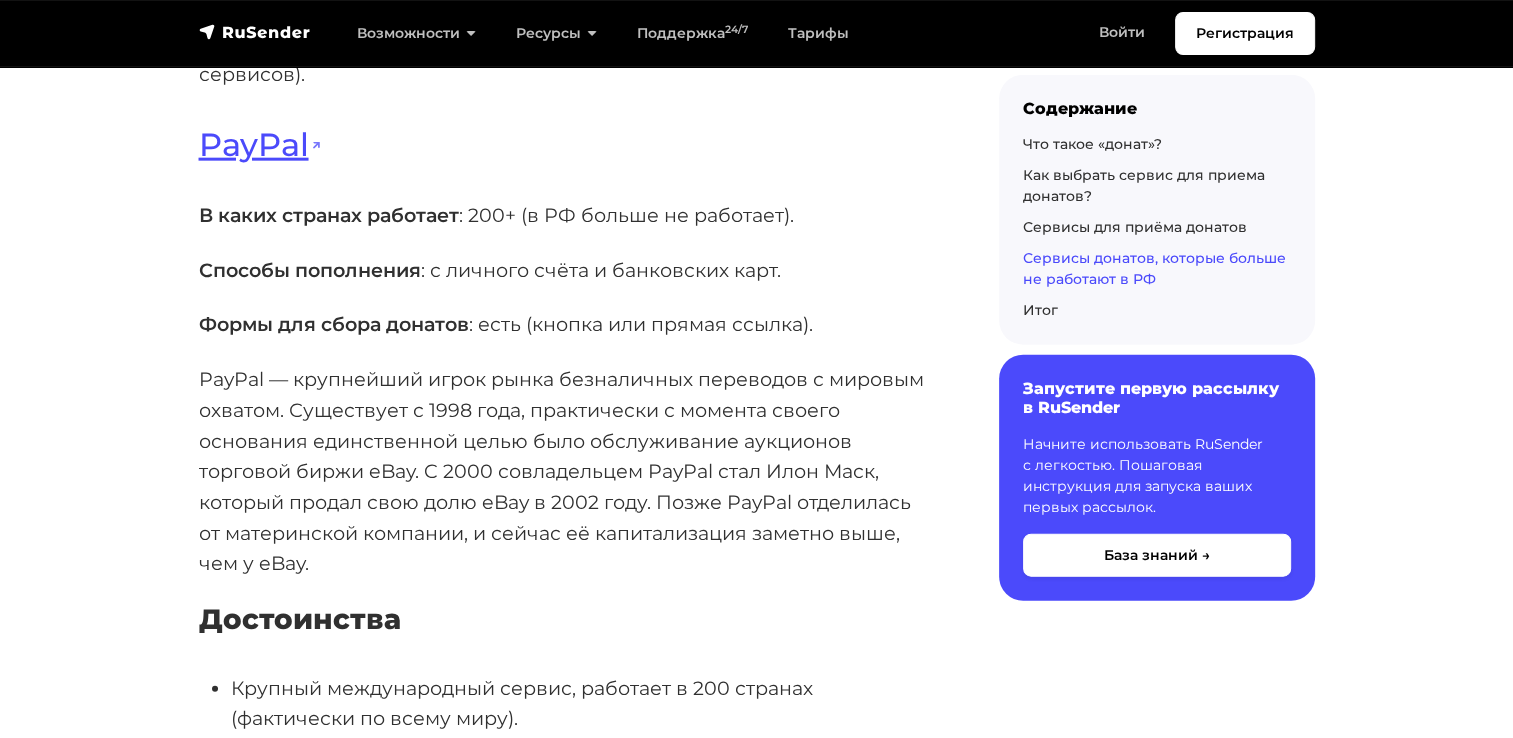 scroll, scrollTop: 20570, scrollLeft: 0, axis: vertical 